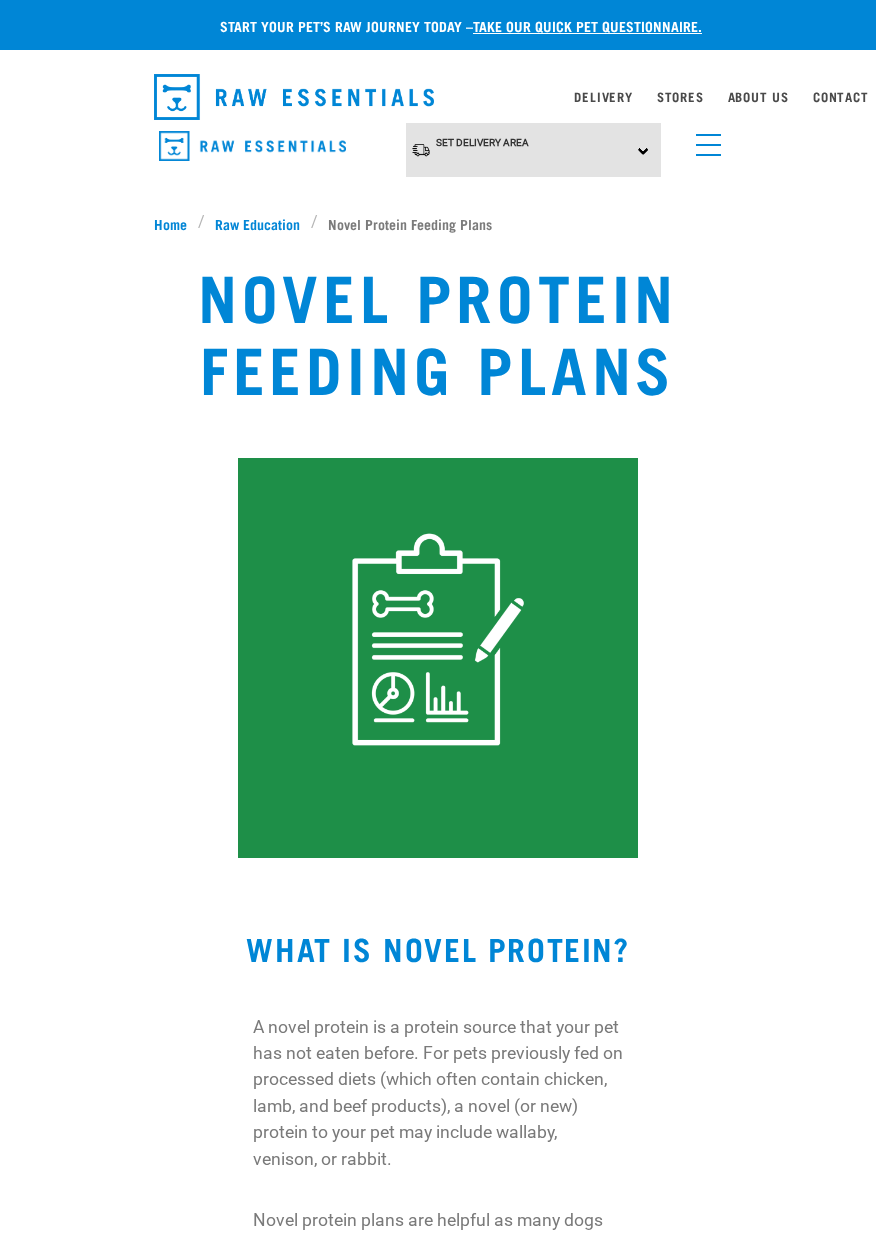 scroll, scrollTop: 0, scrollLeft: 0, axis: both 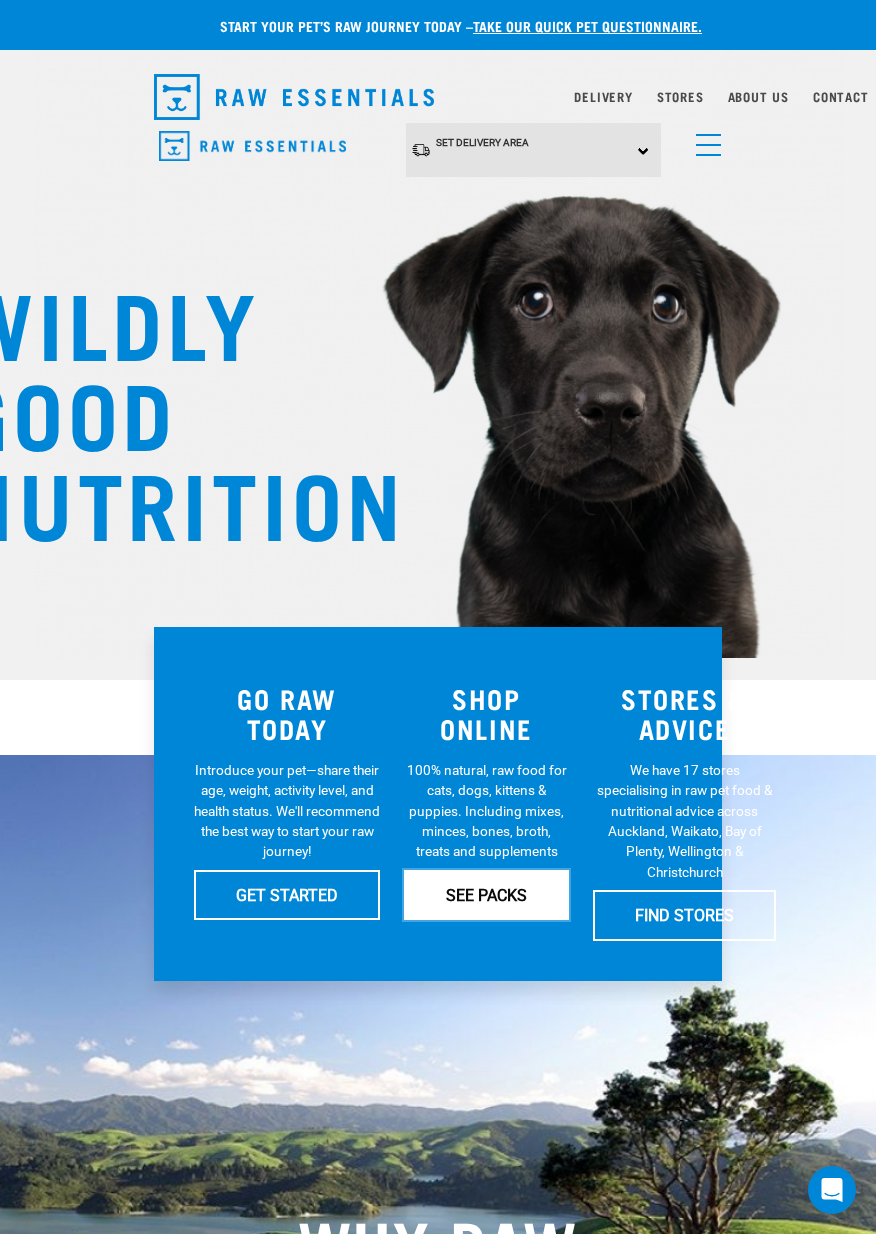 click on "SEE PACKS" at bounding box center (486, 895) 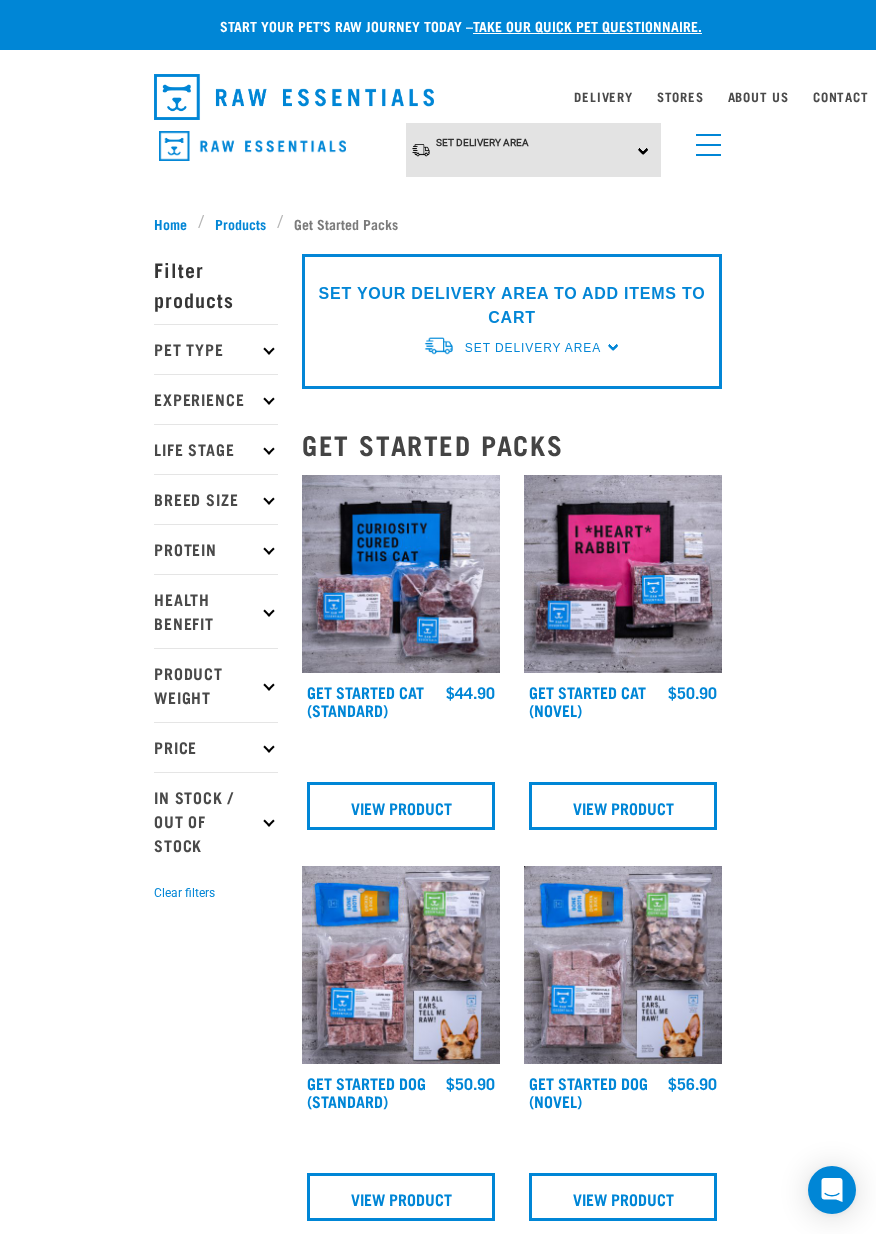 scroll, scrollTop: 0, scrollLeft: 0, axis: both 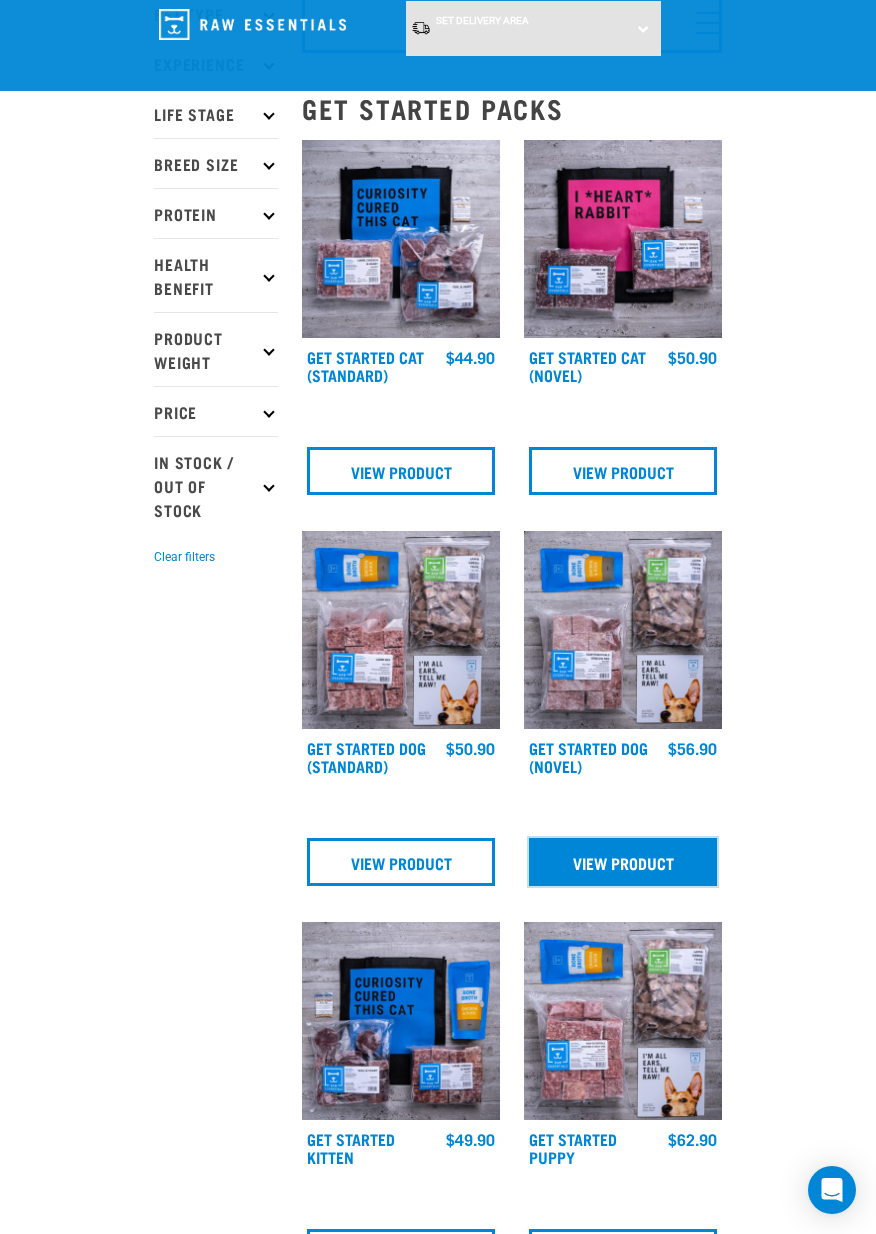click on "View Product" at bounding box center [623, 862] 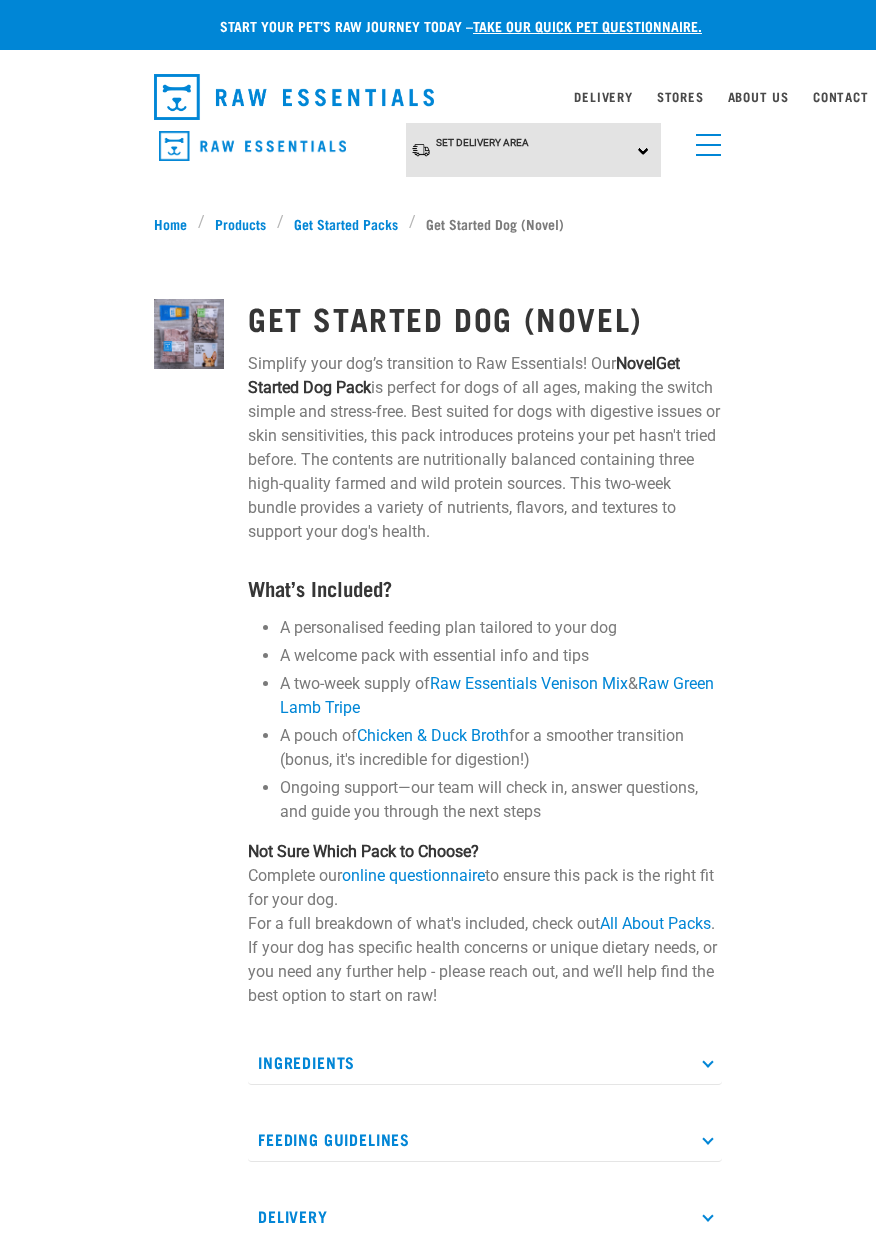 scroll, scrollTop: 0, scrollLeft: 0, axis: both 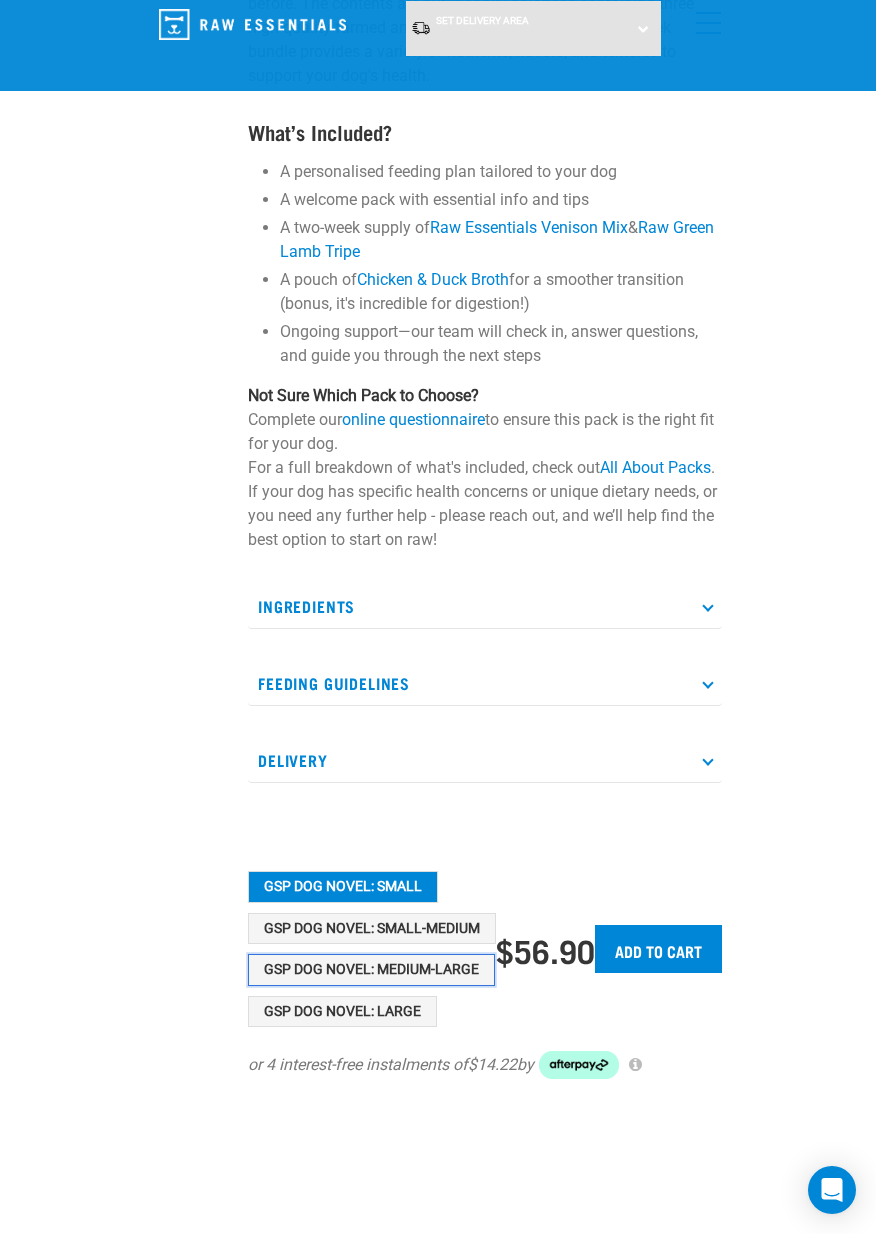 click on "GSP Dog Novel: Medium-Large" at bounding box center [371, 970] 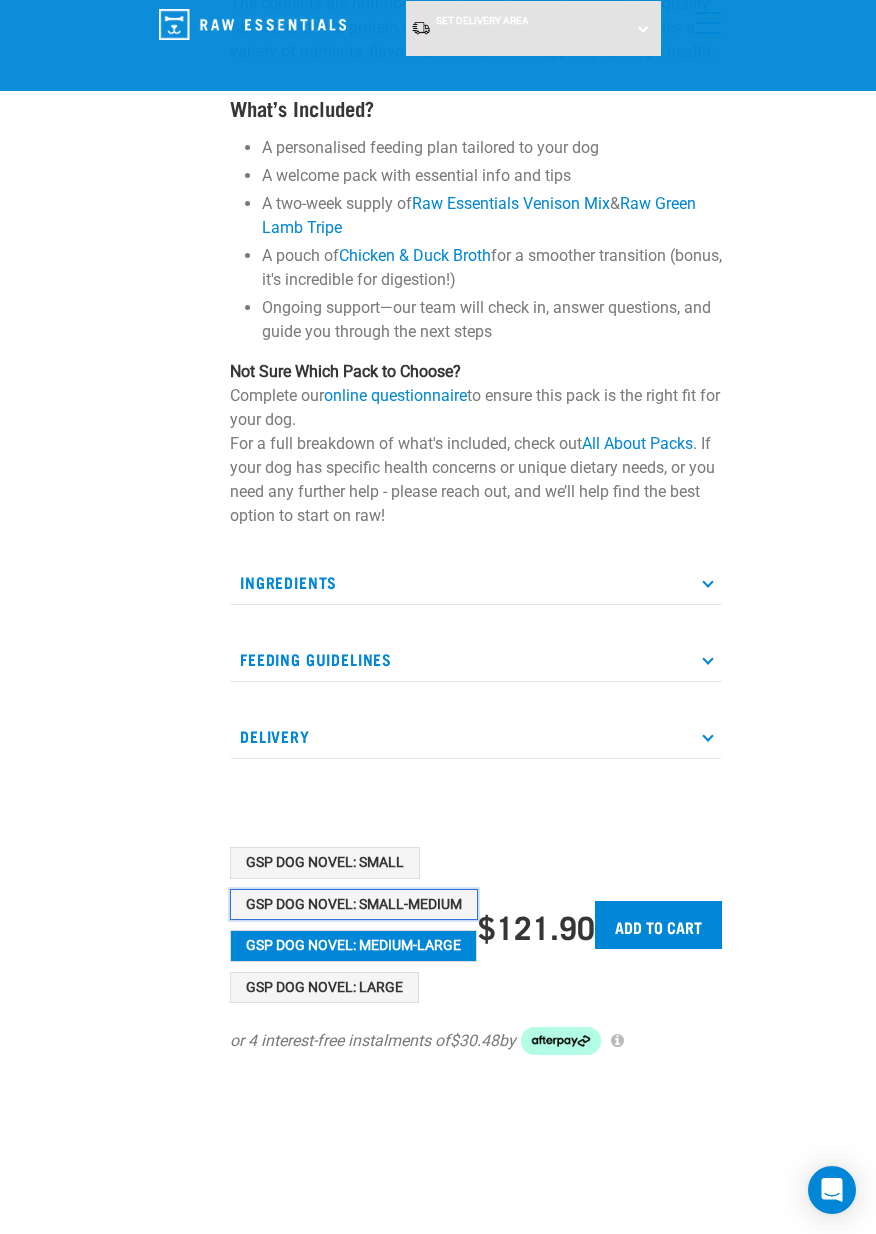 click on "GSP Dog Novel: Small-Medium" at bounding box center [354, 905] 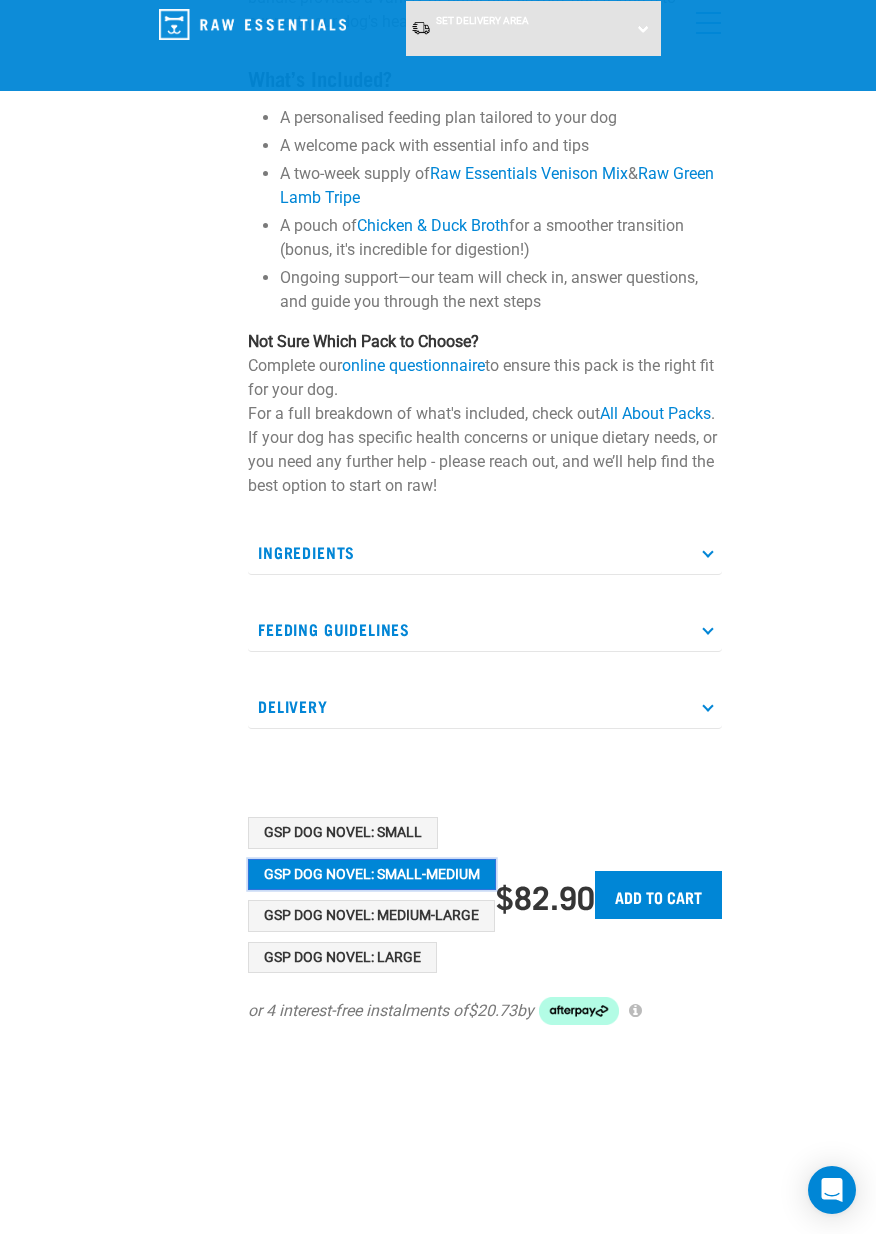 scroll, scrollTop: 372, scrollLeft: 0, axis: vertical 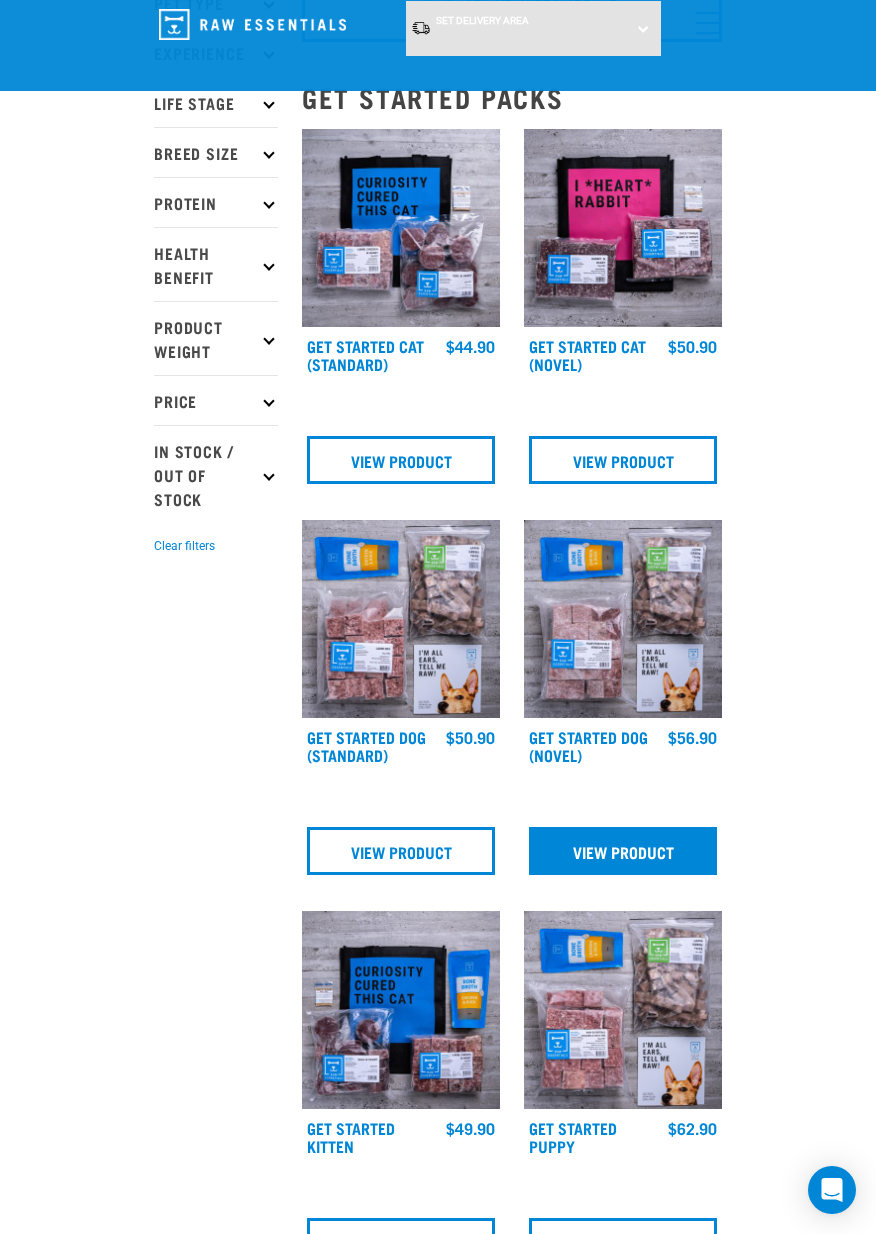 click on "View Product" at bounding box center [623, 851] 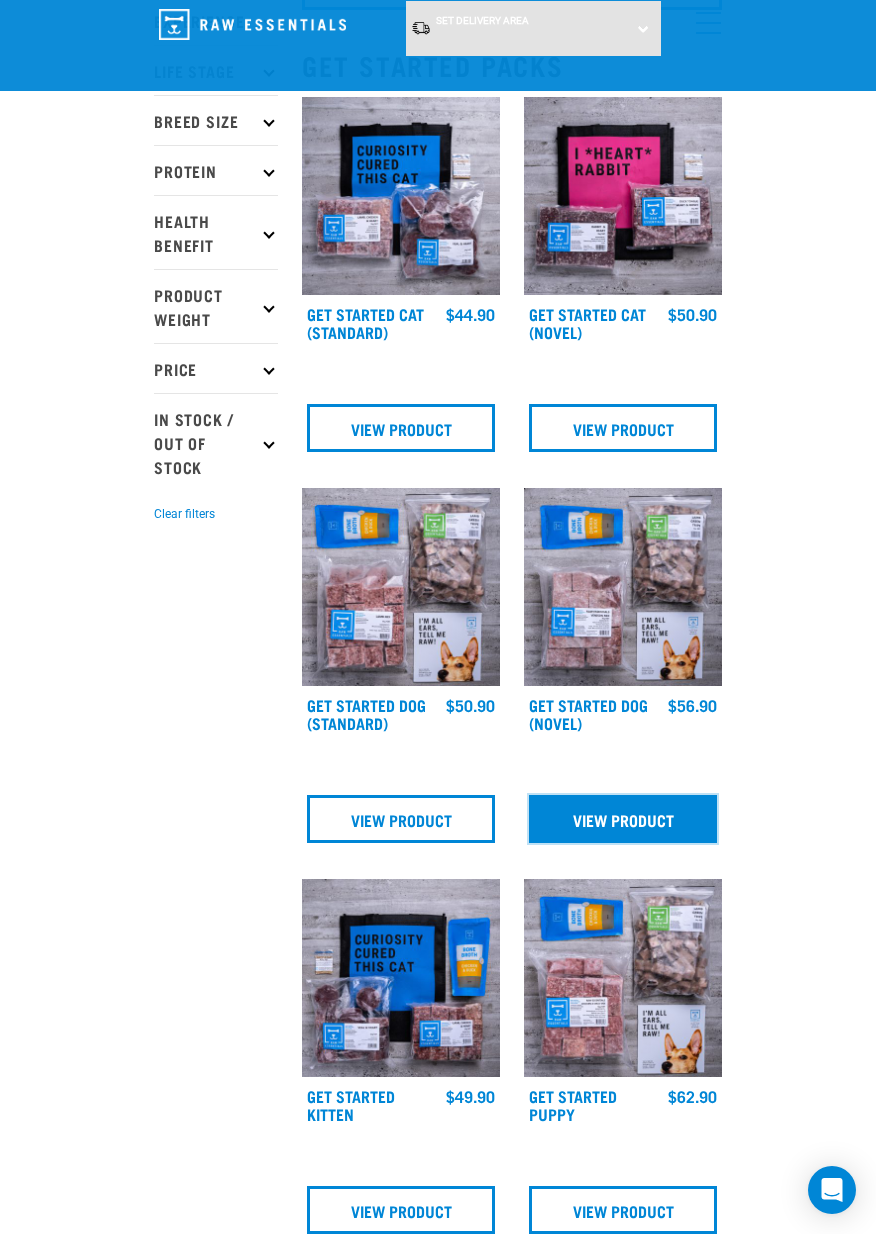 scroll, scrollTop: 288, scrollLeft: 0, axis: vertical 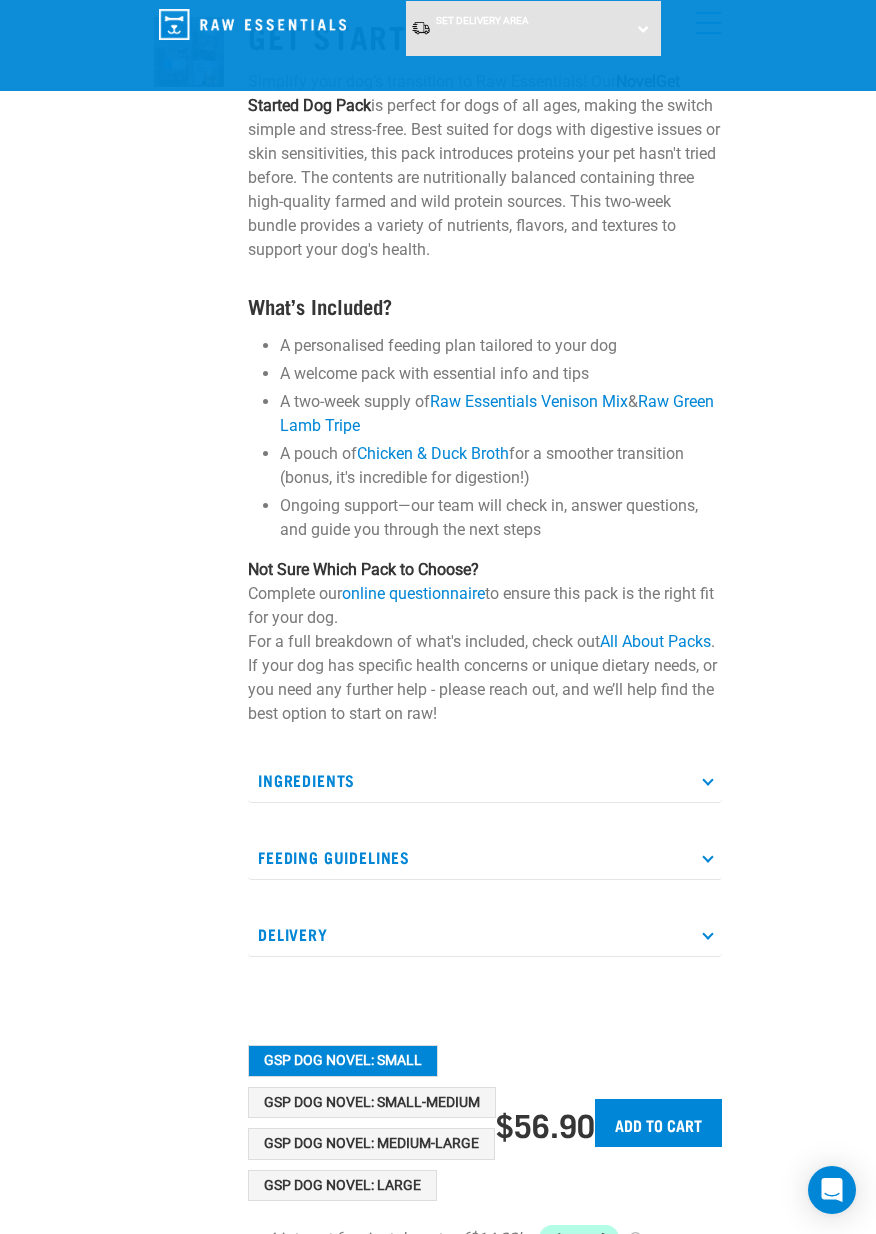click on "Ingredients" at bounding box center (485, 780) 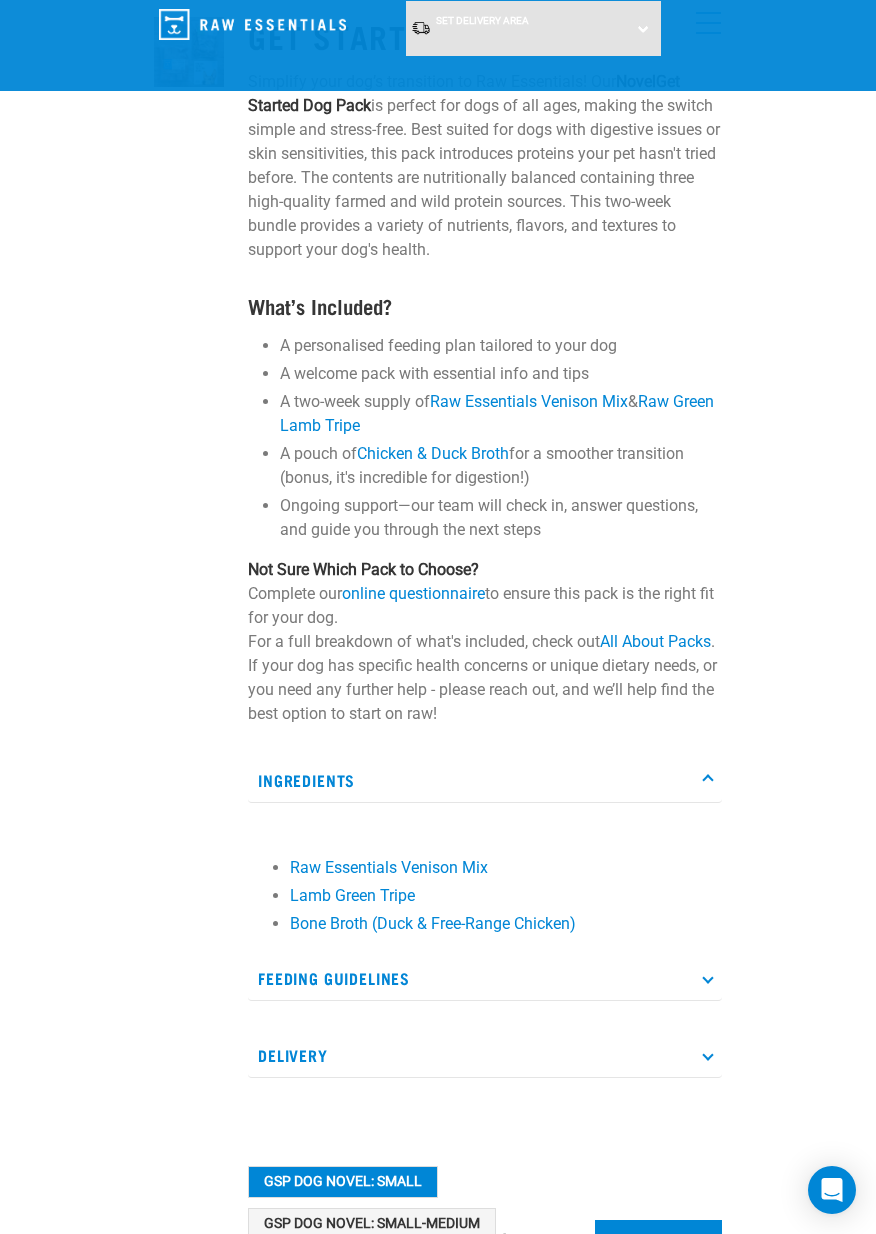 click at bounding box center (707, 977) 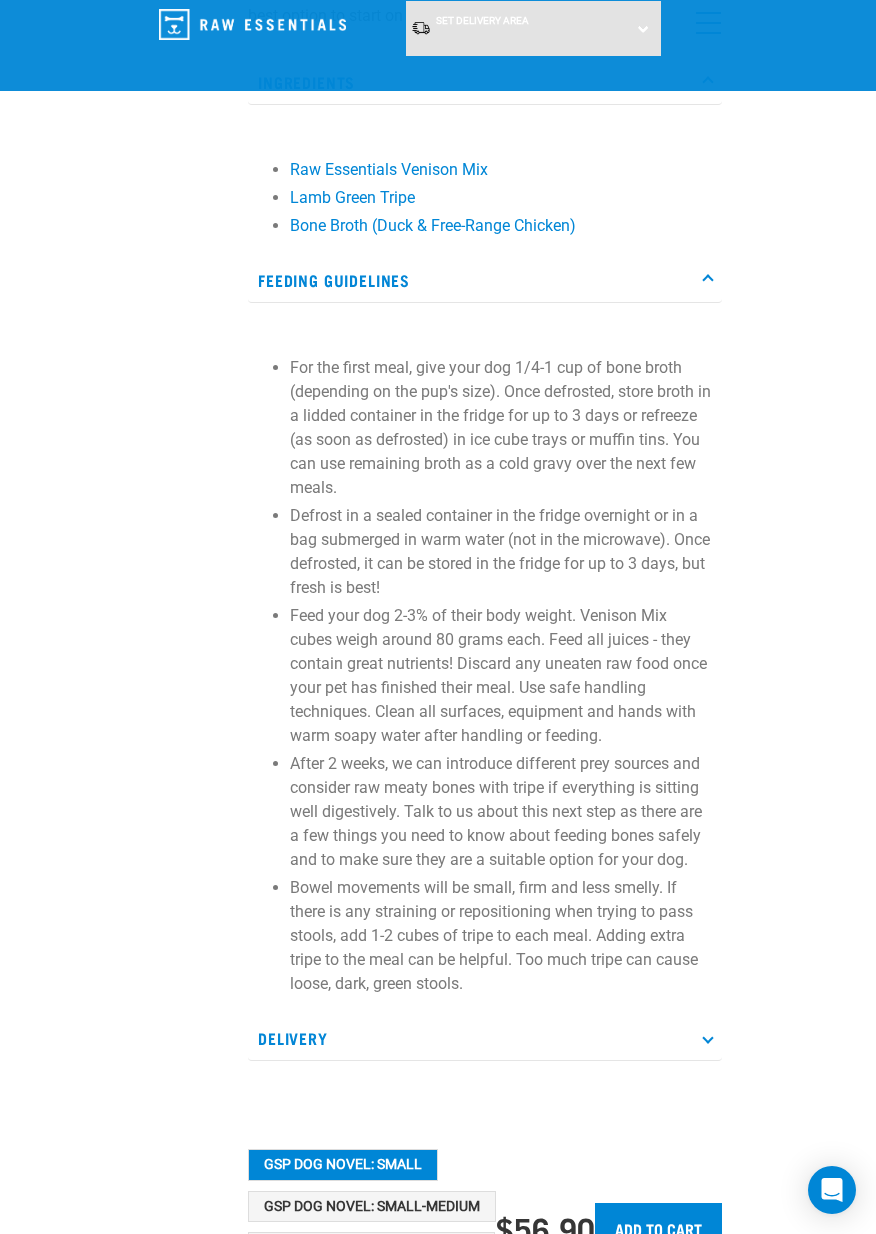 scroll, scrollTop: 833, scrollLeft: 0, axis: vertical 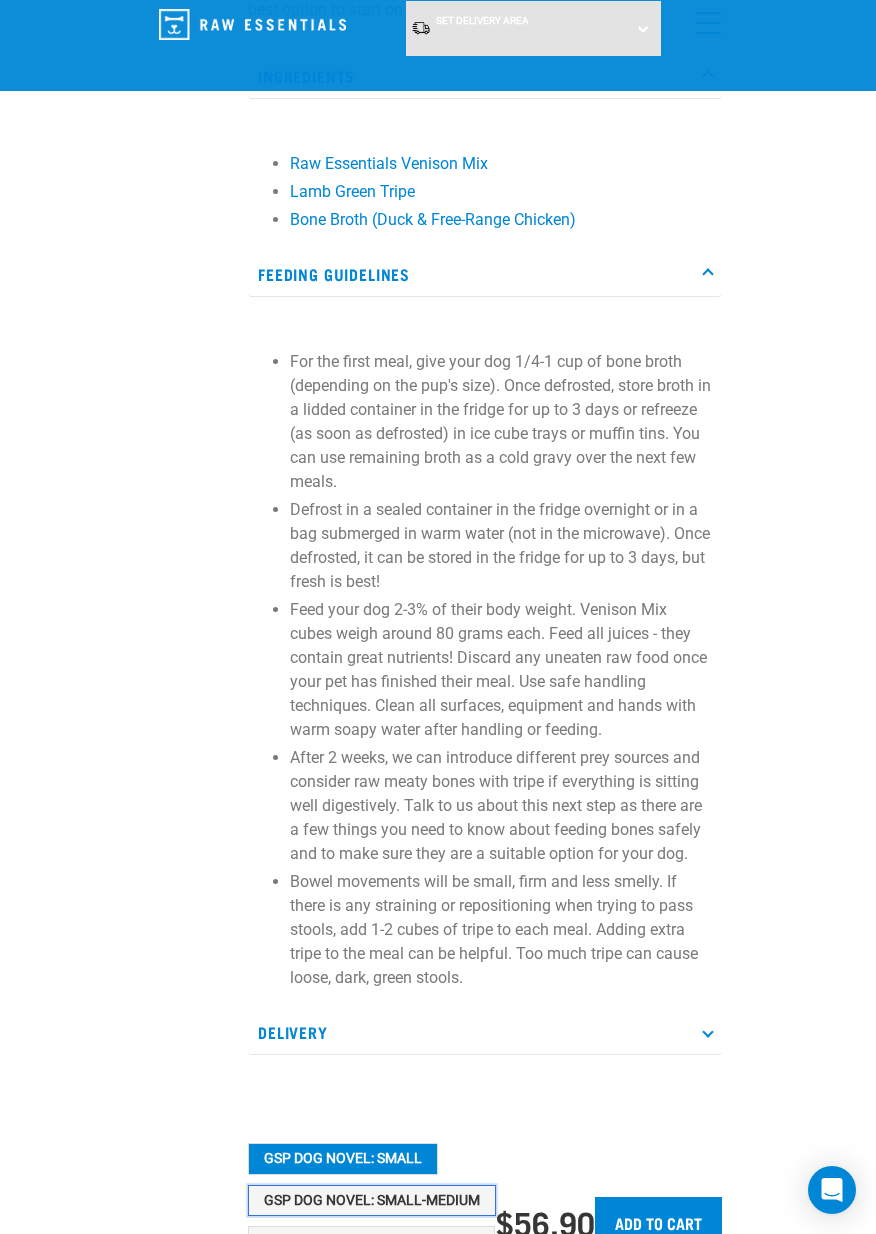 click on "GSP Dog Novel: Small-Medium" at bounding box center [372, 1201] 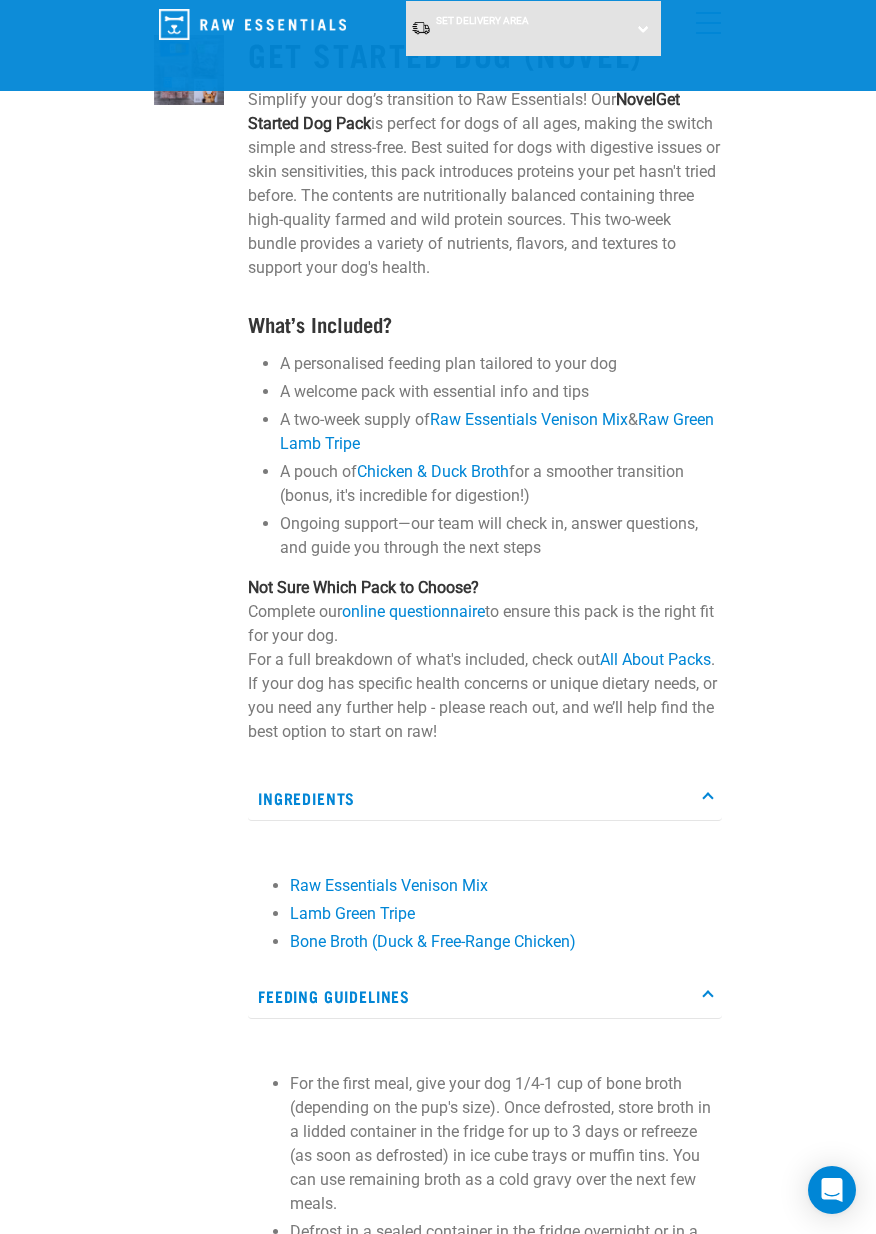 scroll, scrollTop: 0, scrollLeft: 0, axis: both 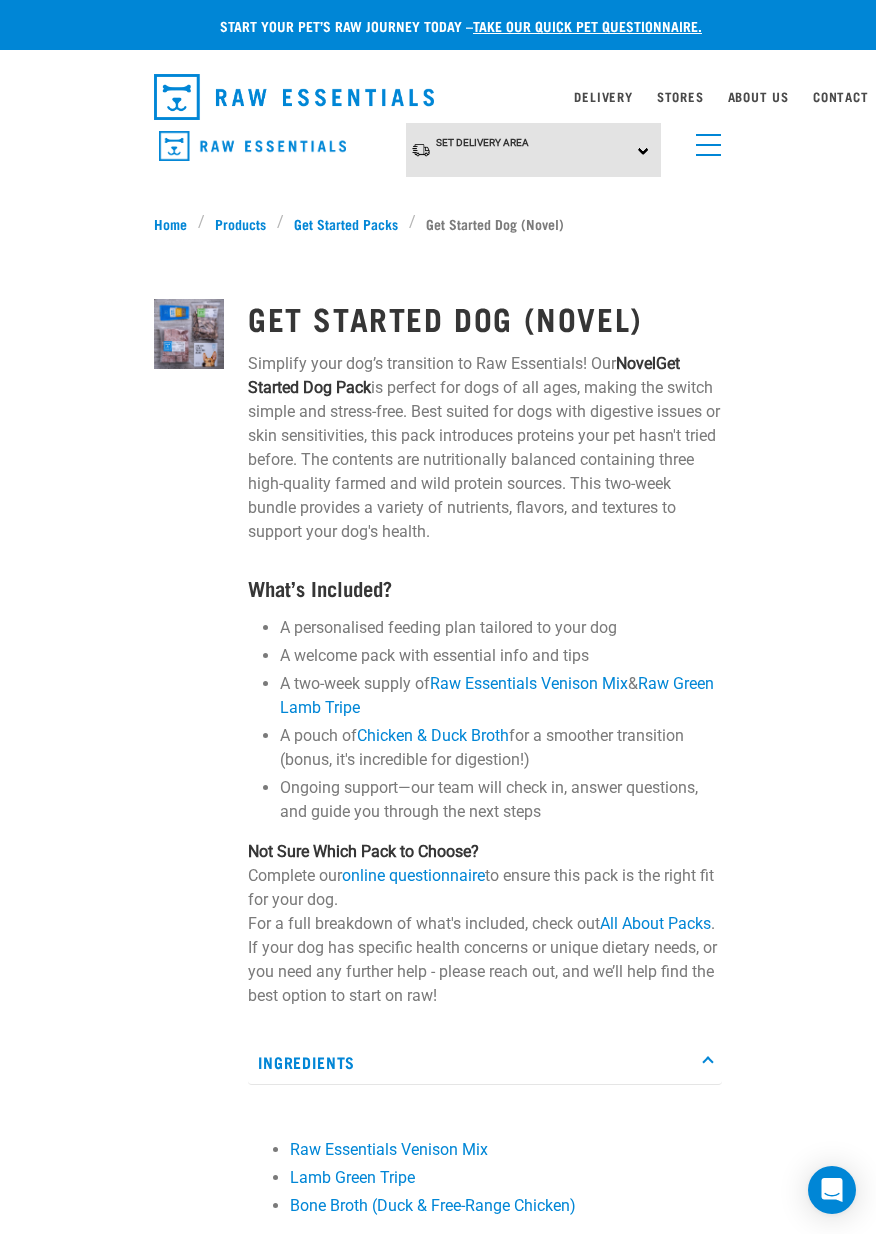 click at bounding box center [704, 140] 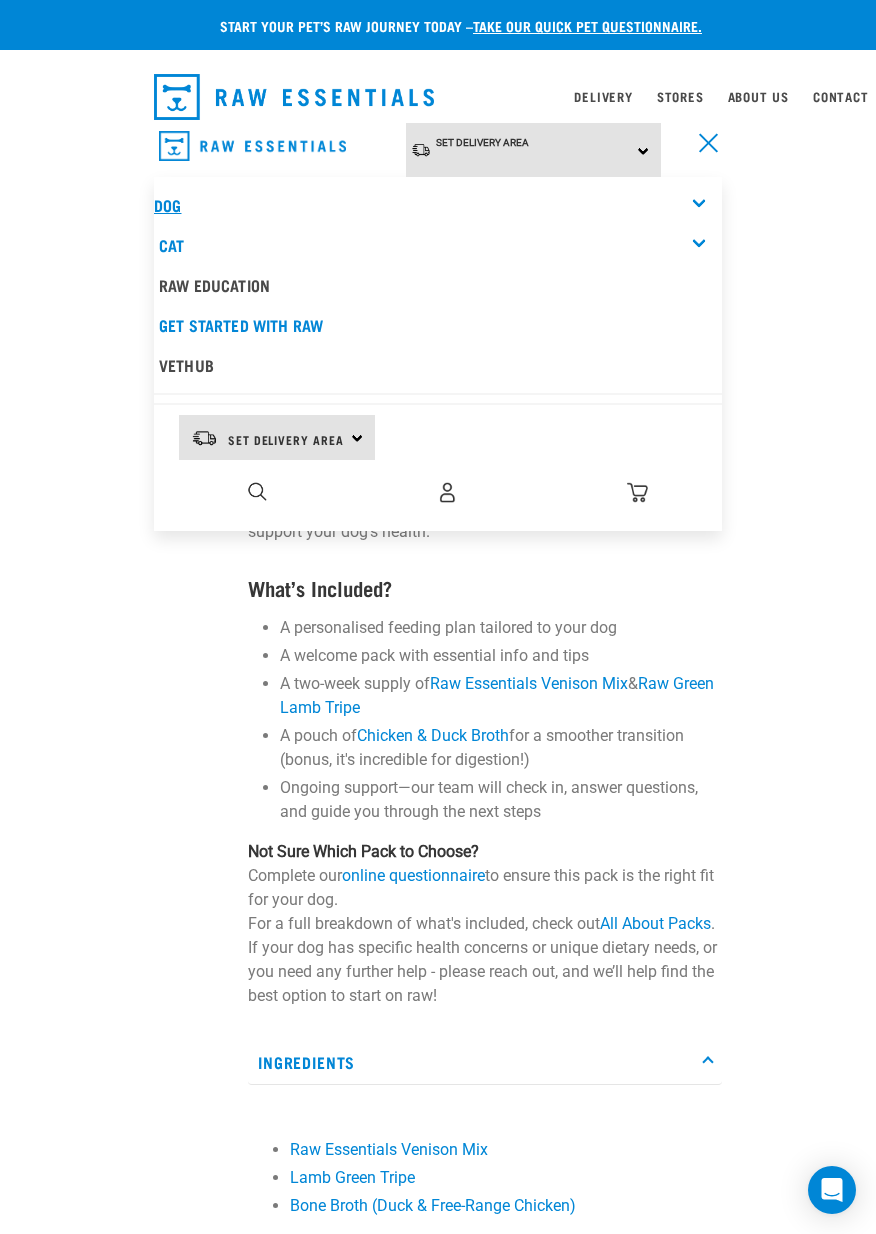 click on "Dog" at bounding box center (167, 204) 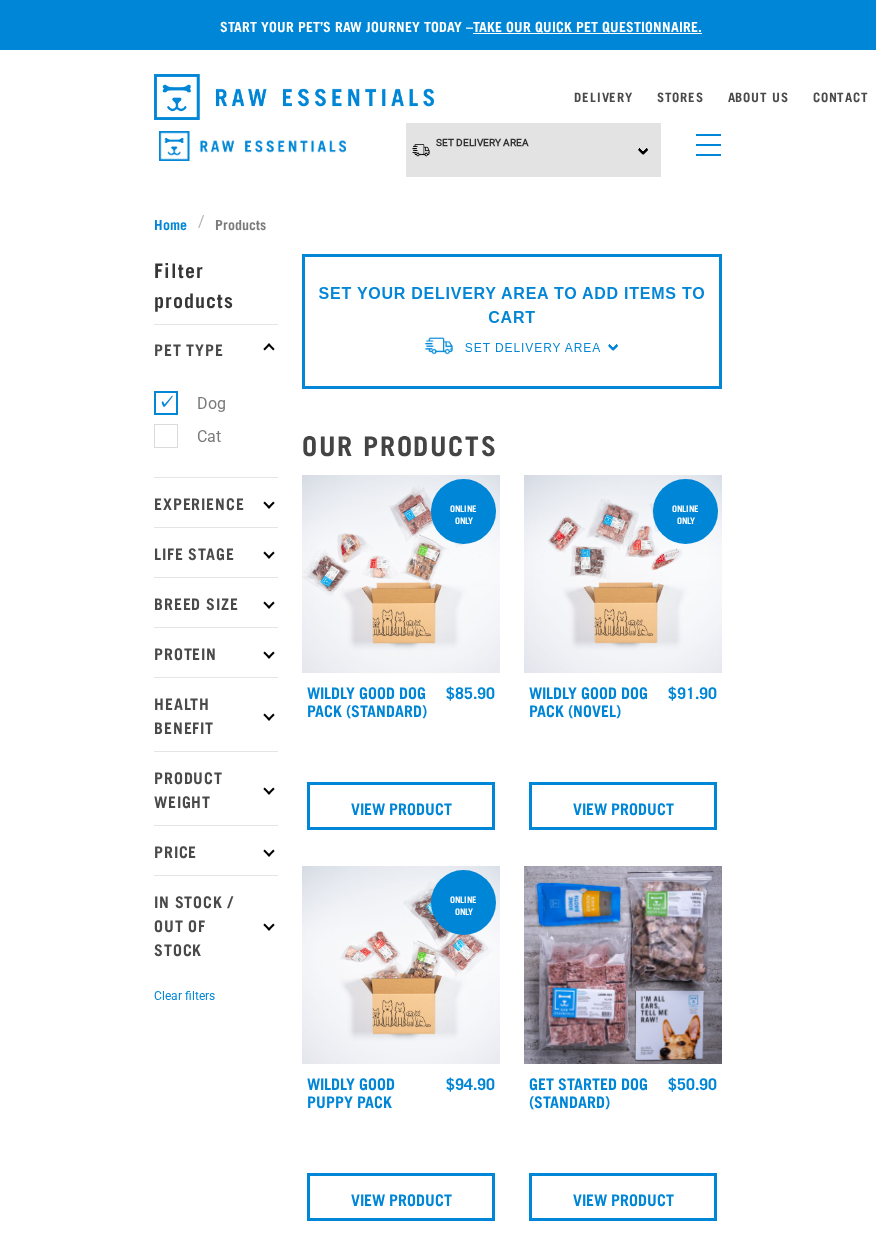 scroll, scrollTop: 0, scrollLeft: 0, axis: both 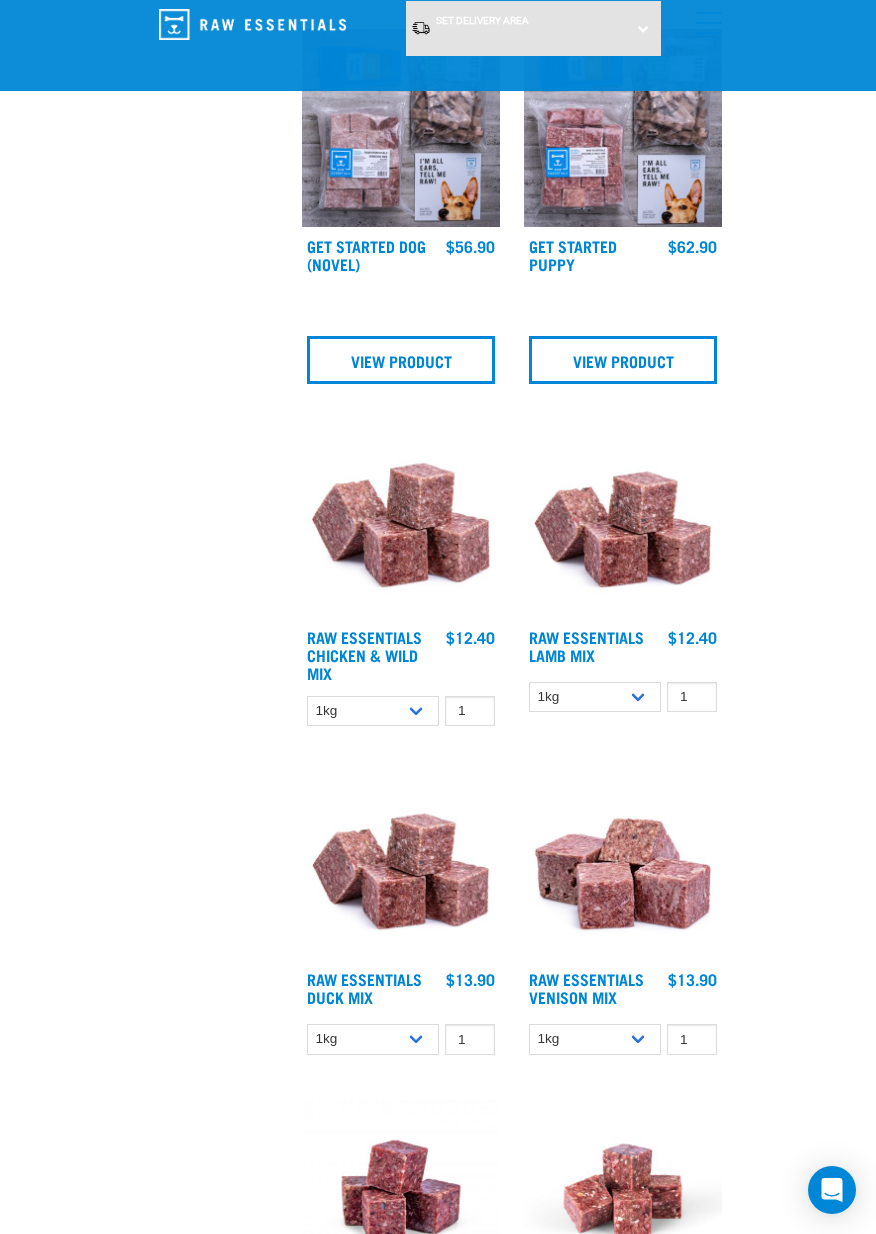 click at bounding box center [623, 861] 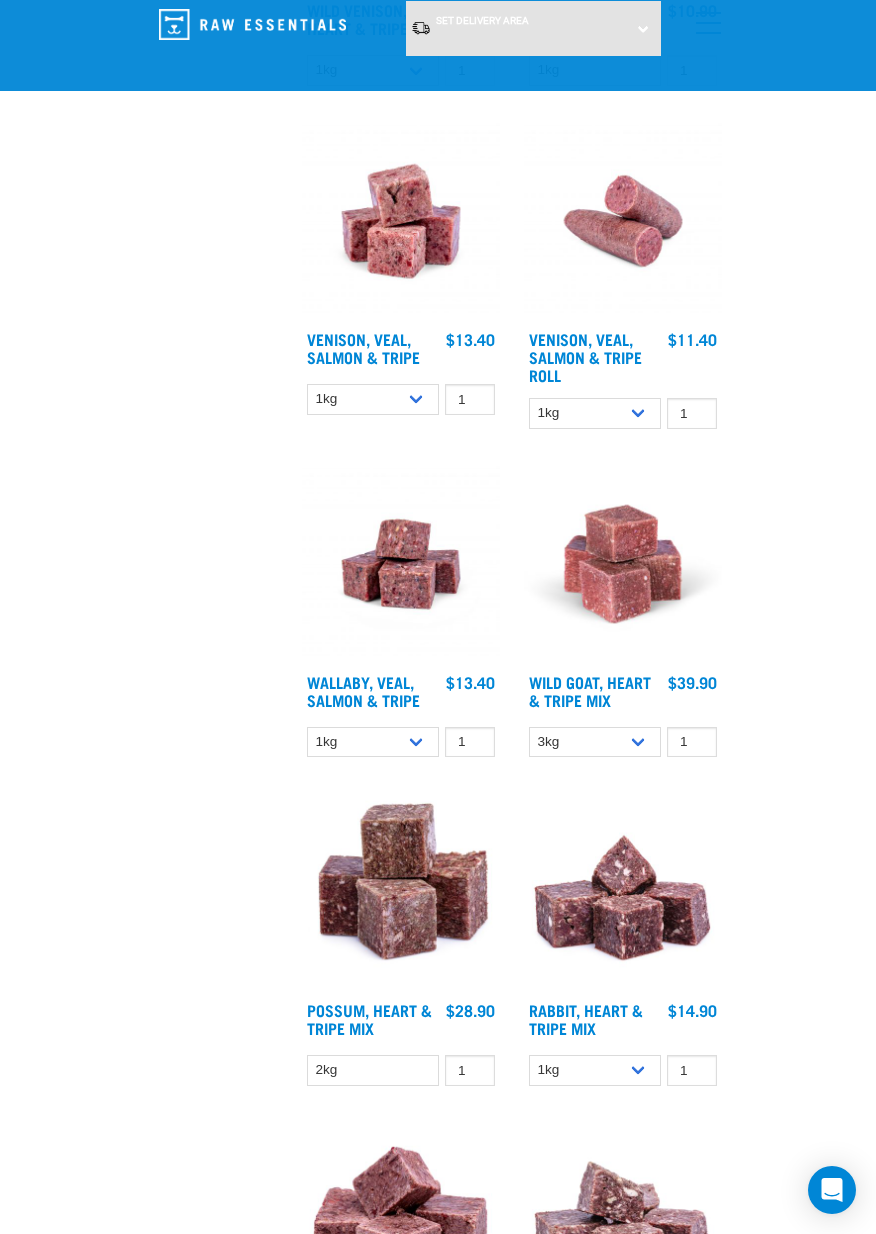 scroll, scrollTop: 4361, scrollLeft: 0, axis: vertical 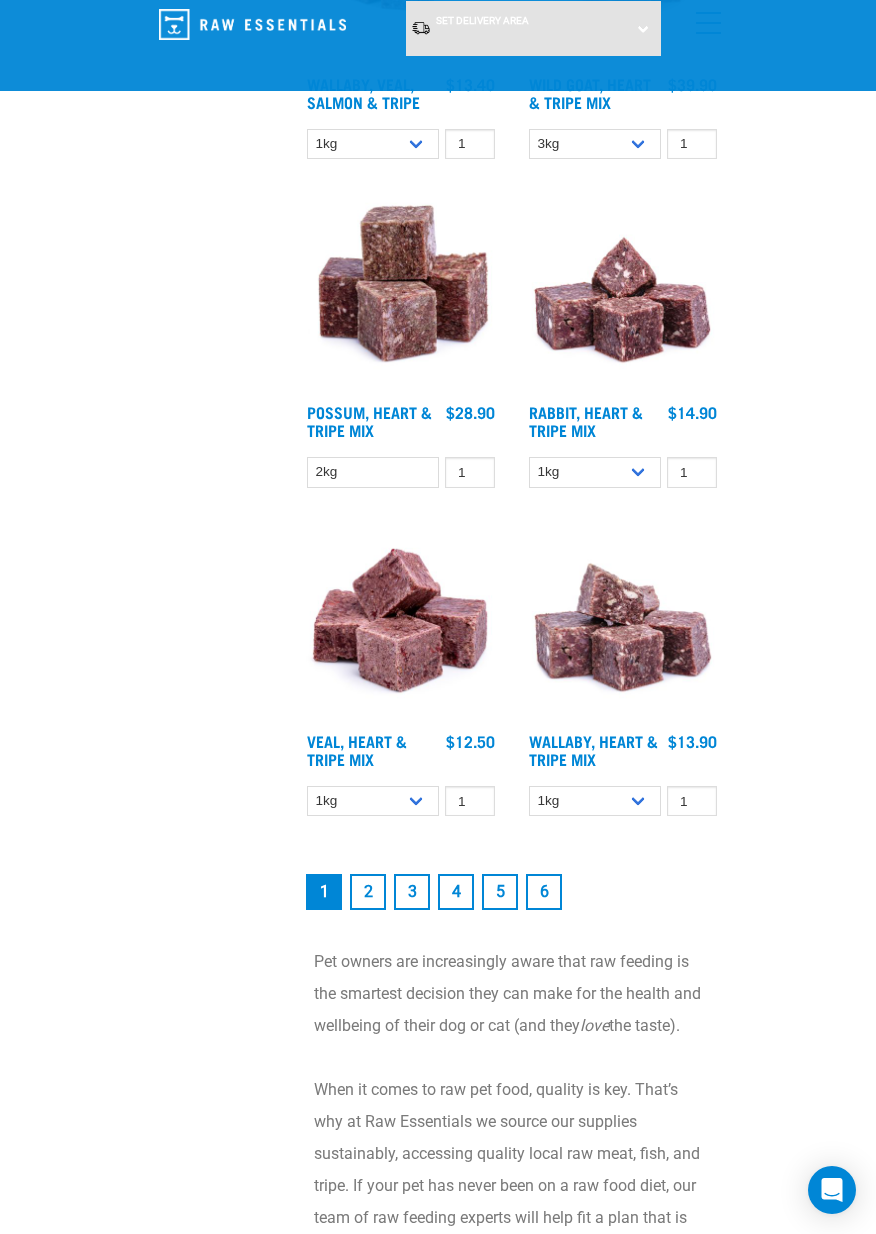 click on "2" at bounding box center [368, 892] 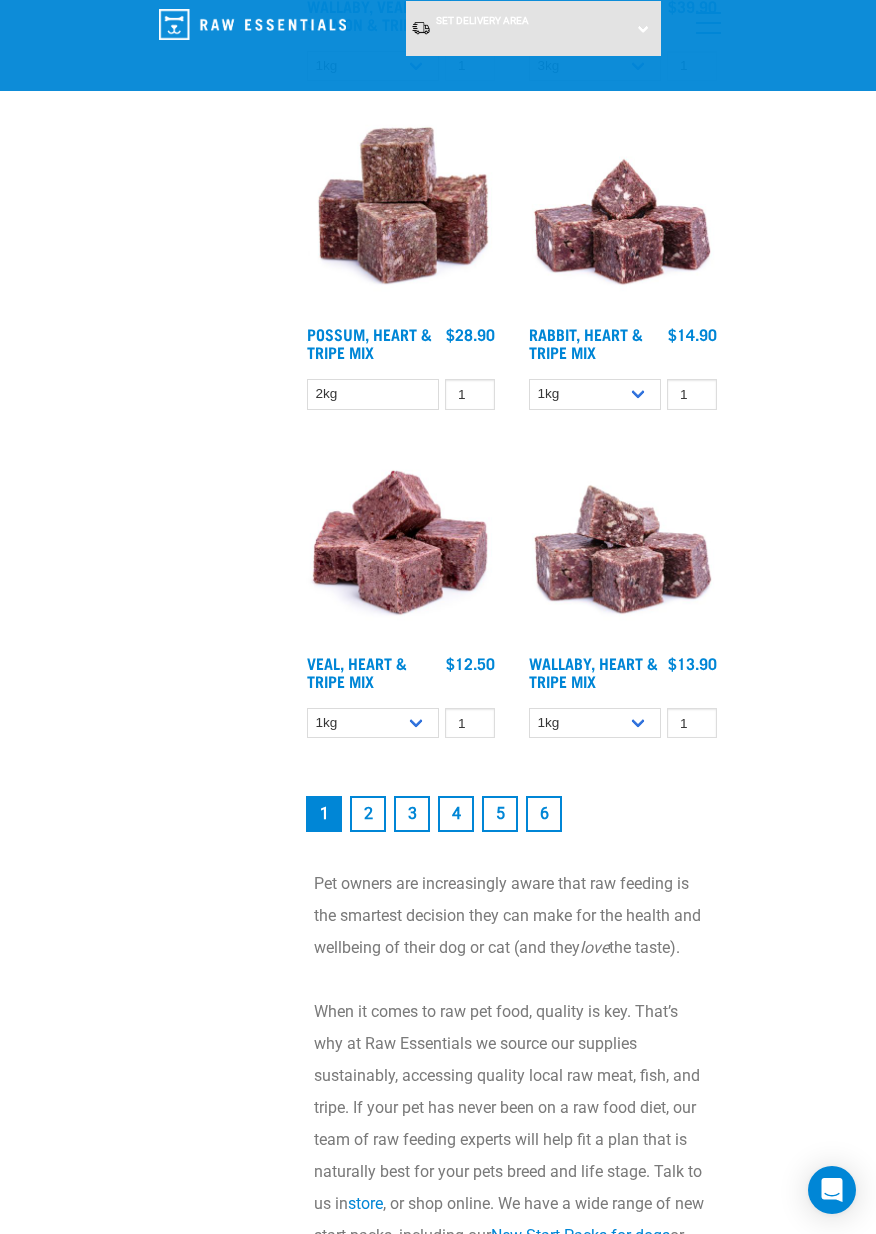 scroll, scrollTop: 5051, scrollLeft: 0, axis: vertical 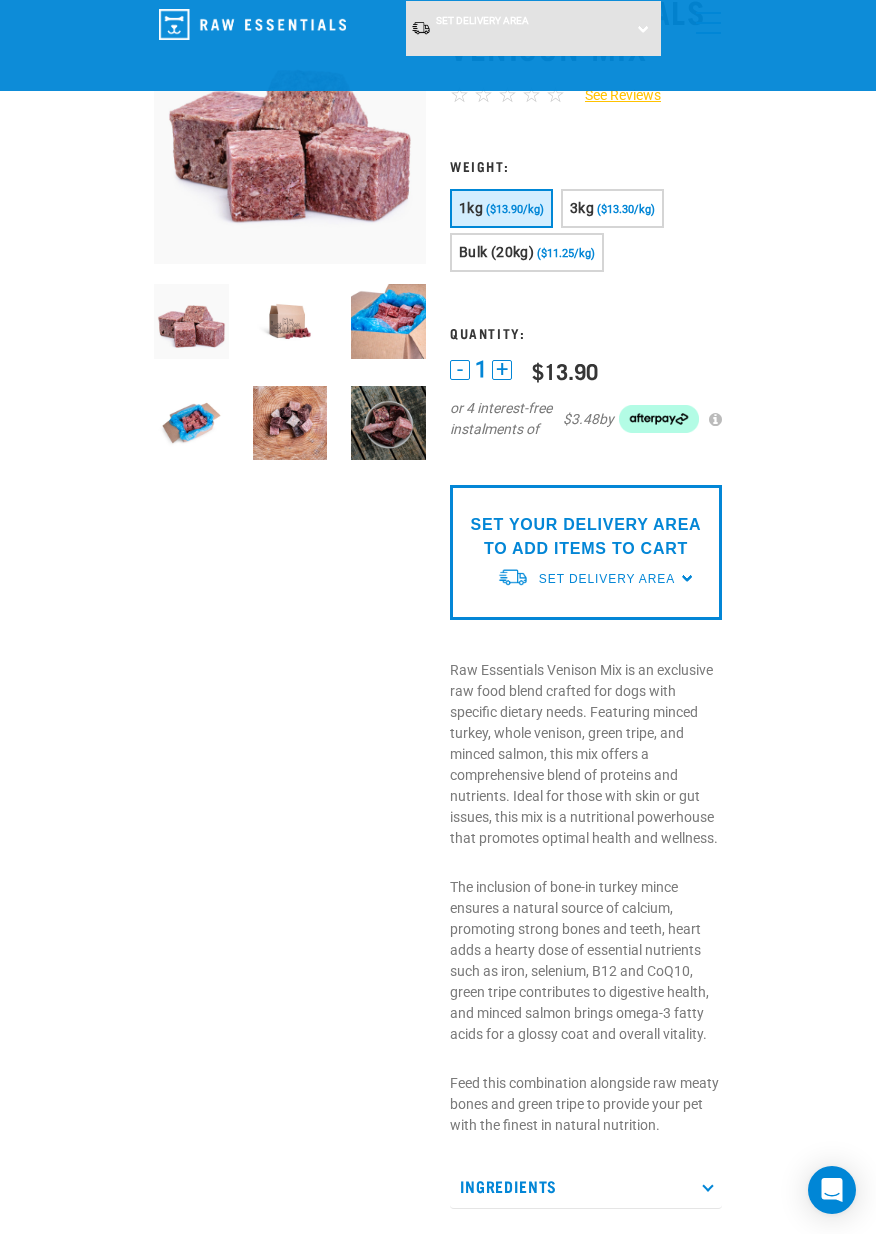 click on "Ingredients" at bounding box center (586, 1186) 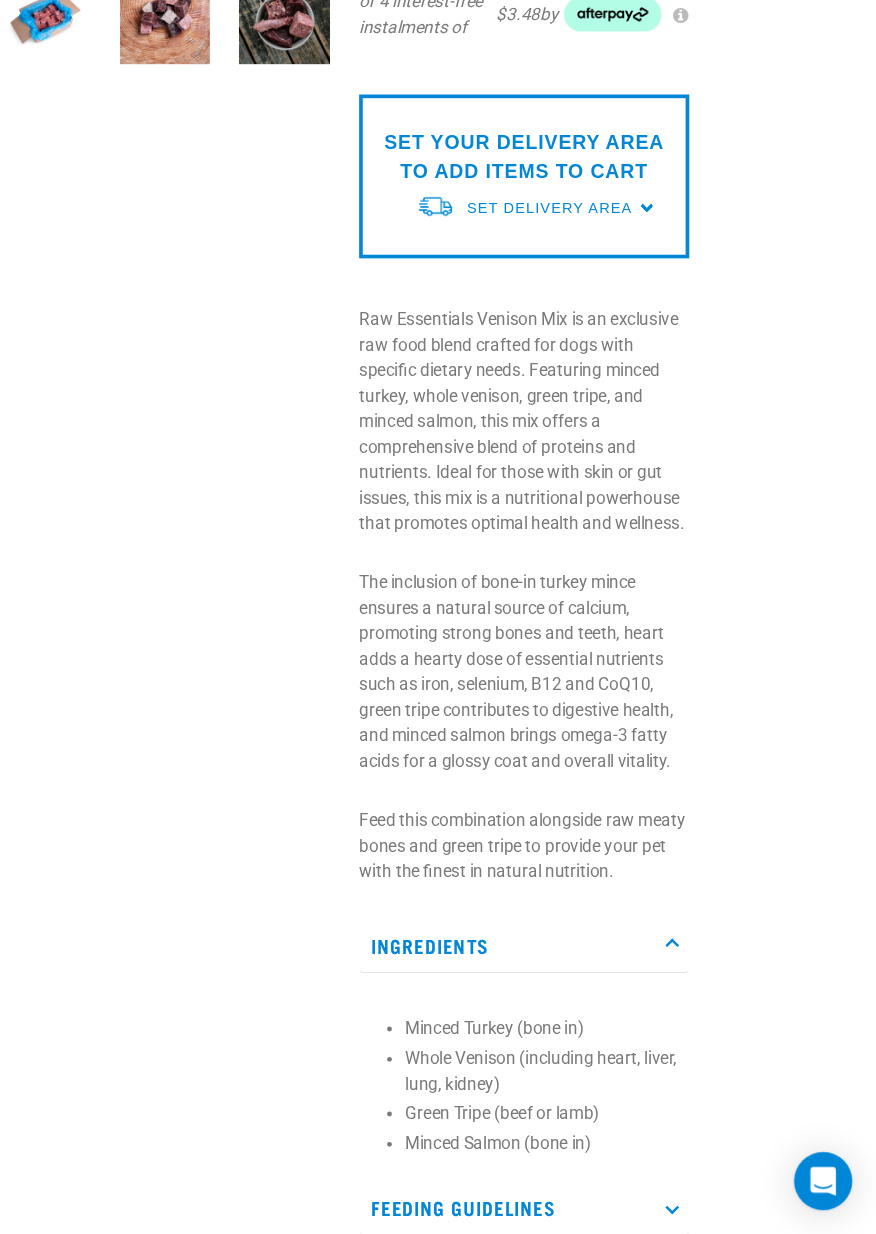scroll, scrollTop: 345, scrollLeft: 0, axis: vertical 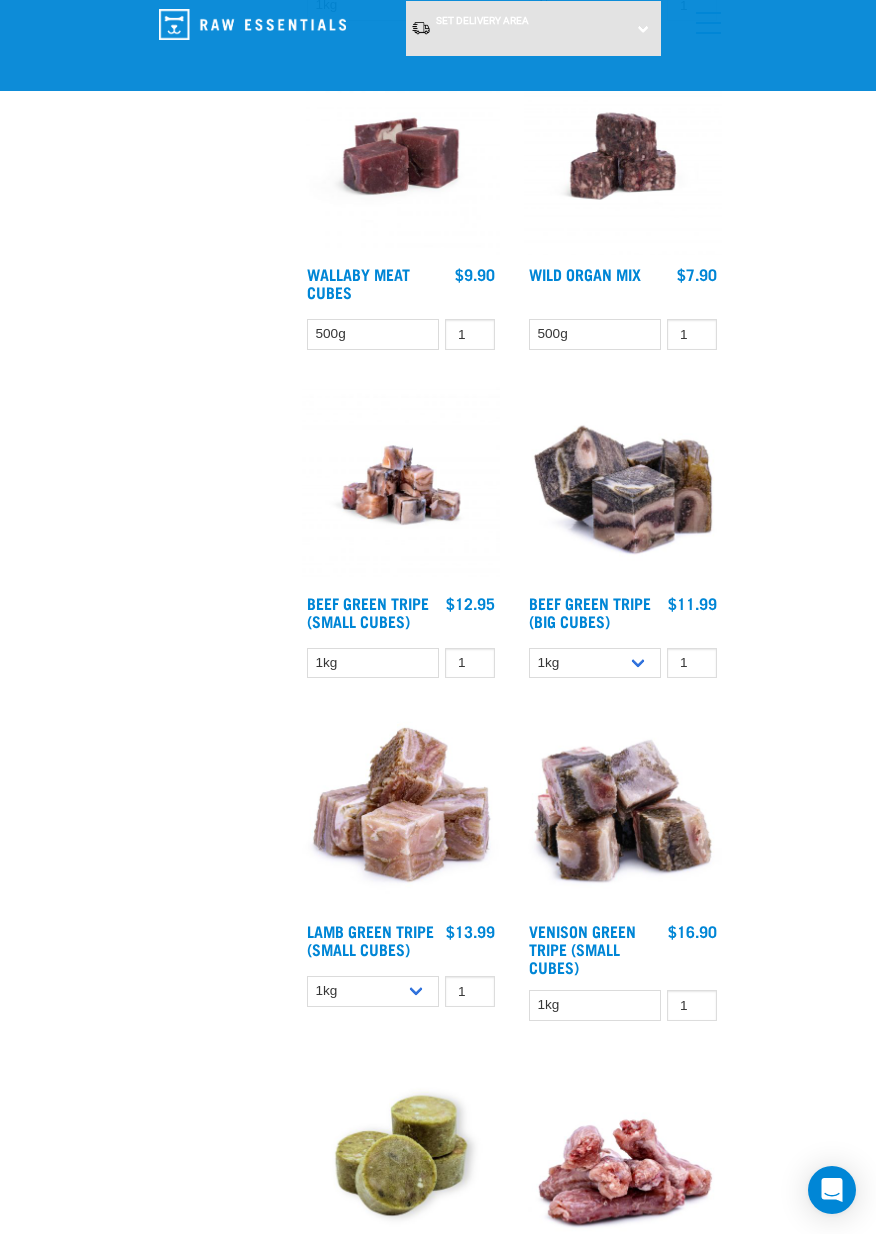 click at bounding box center [401, 813] 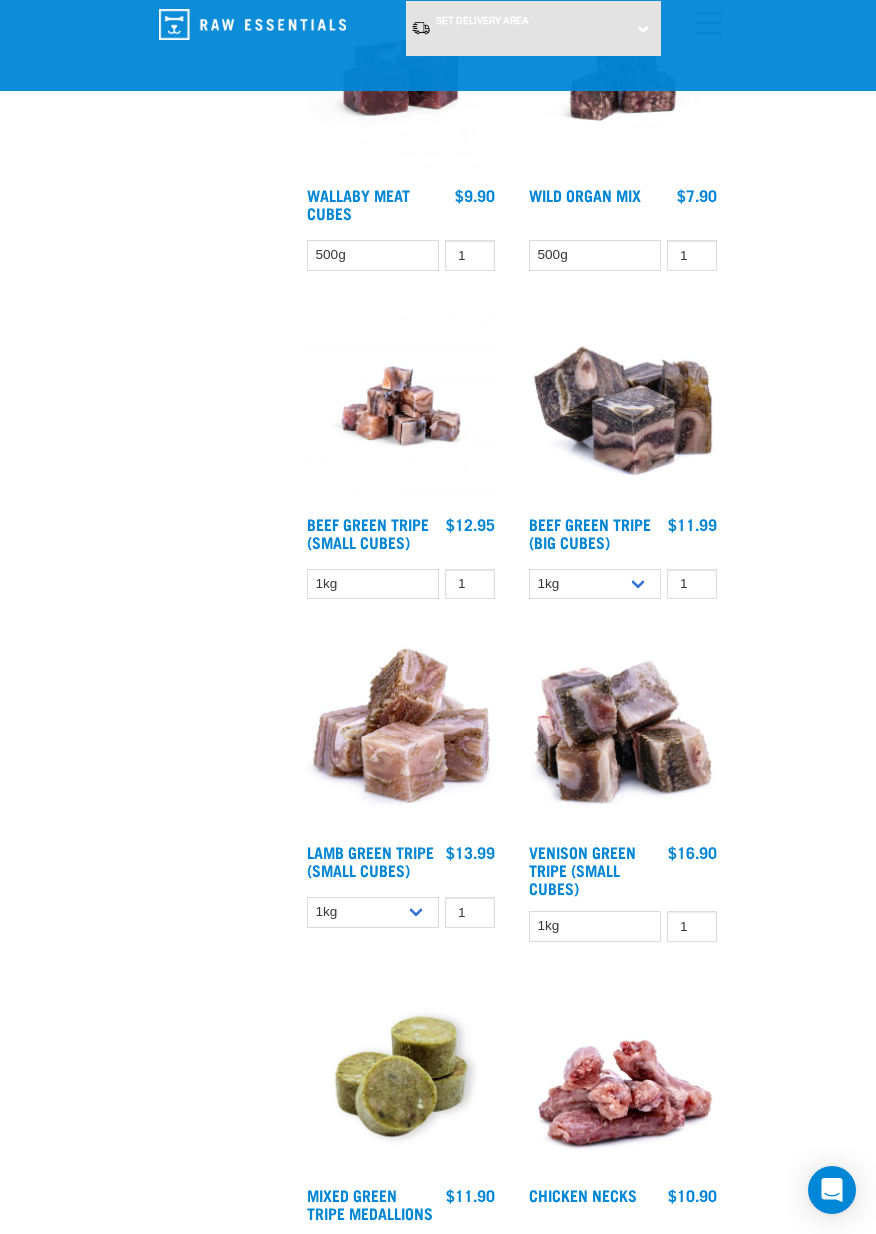 scroll, scrollTop: 3331, scrollLeft: 0, axis: vertical 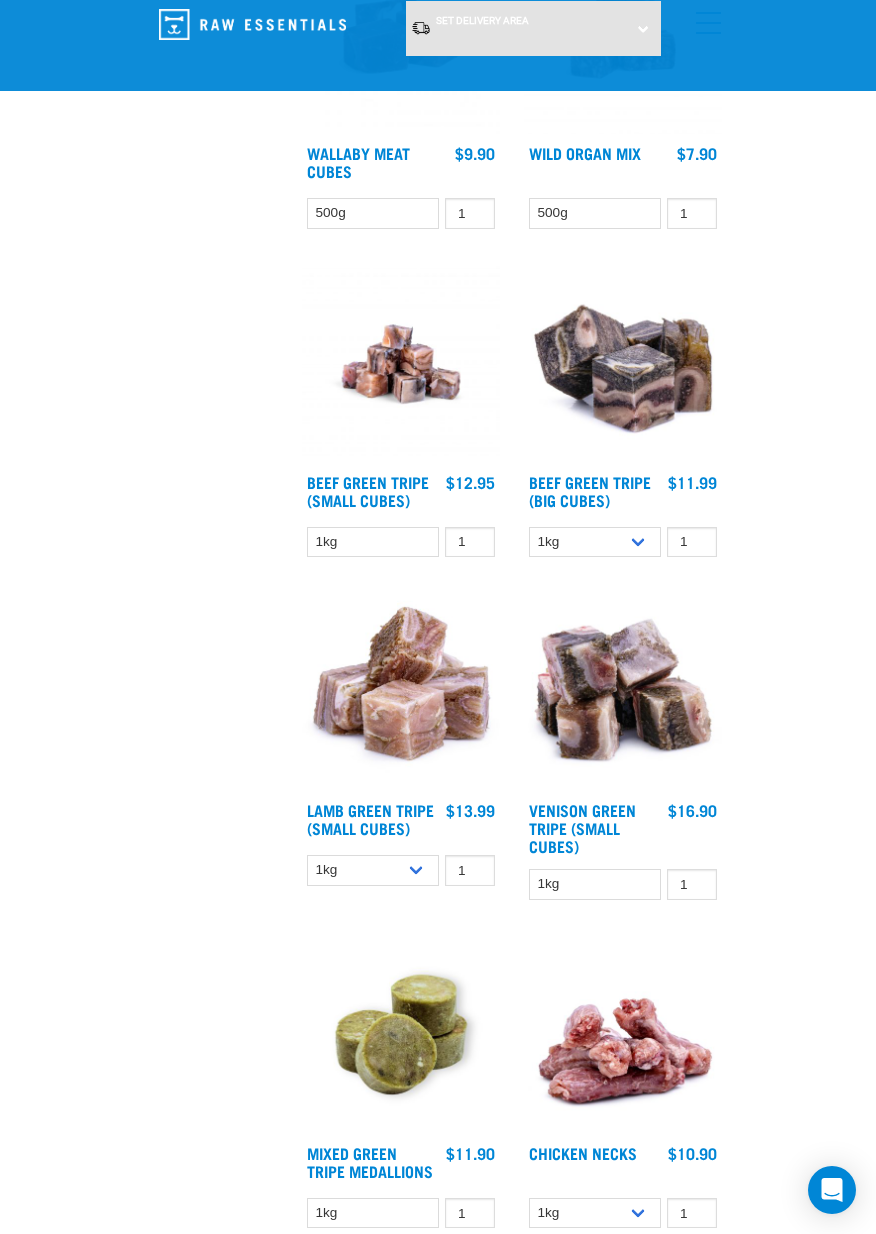 click at bounding box center [401, 1035] 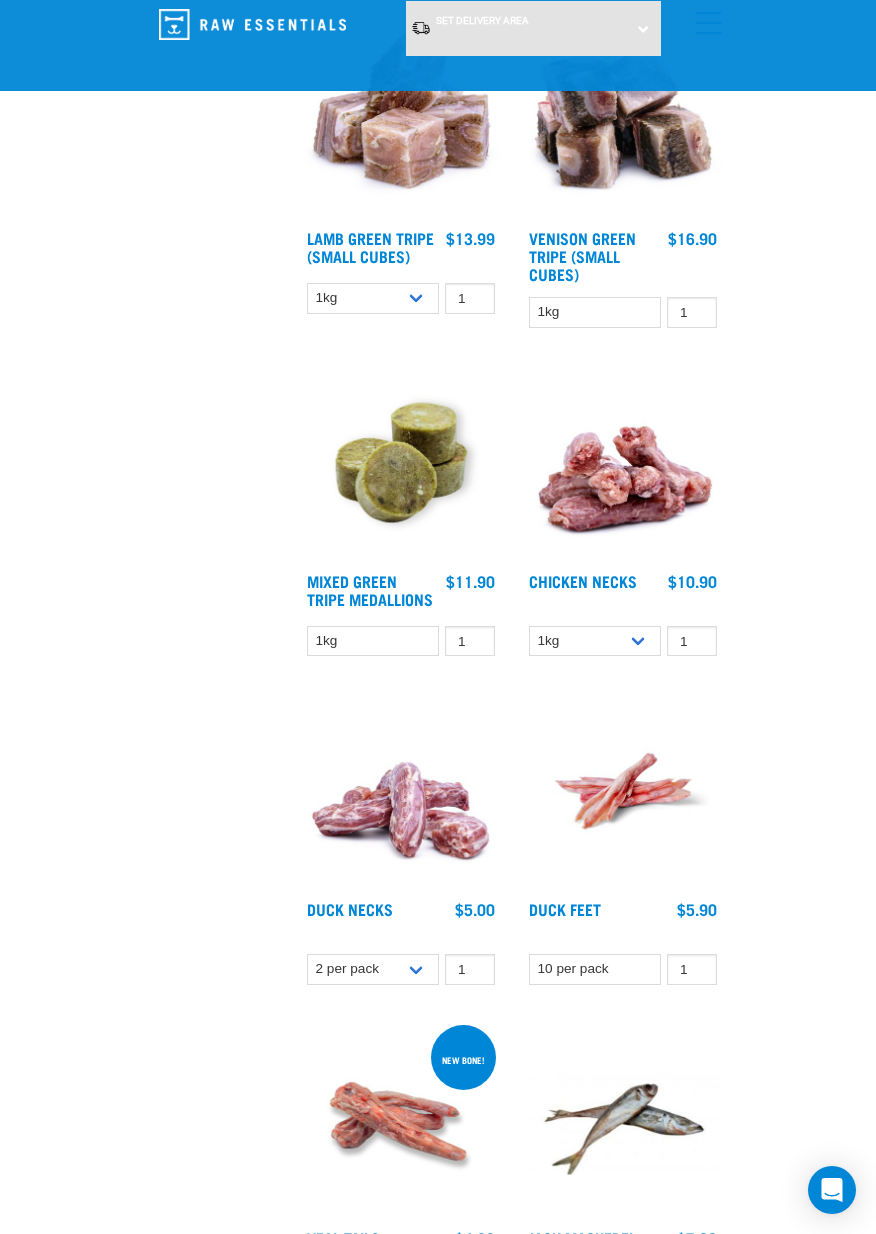 scroll, scrollTop: 3932, scrollLeft: 0, axis: vertical 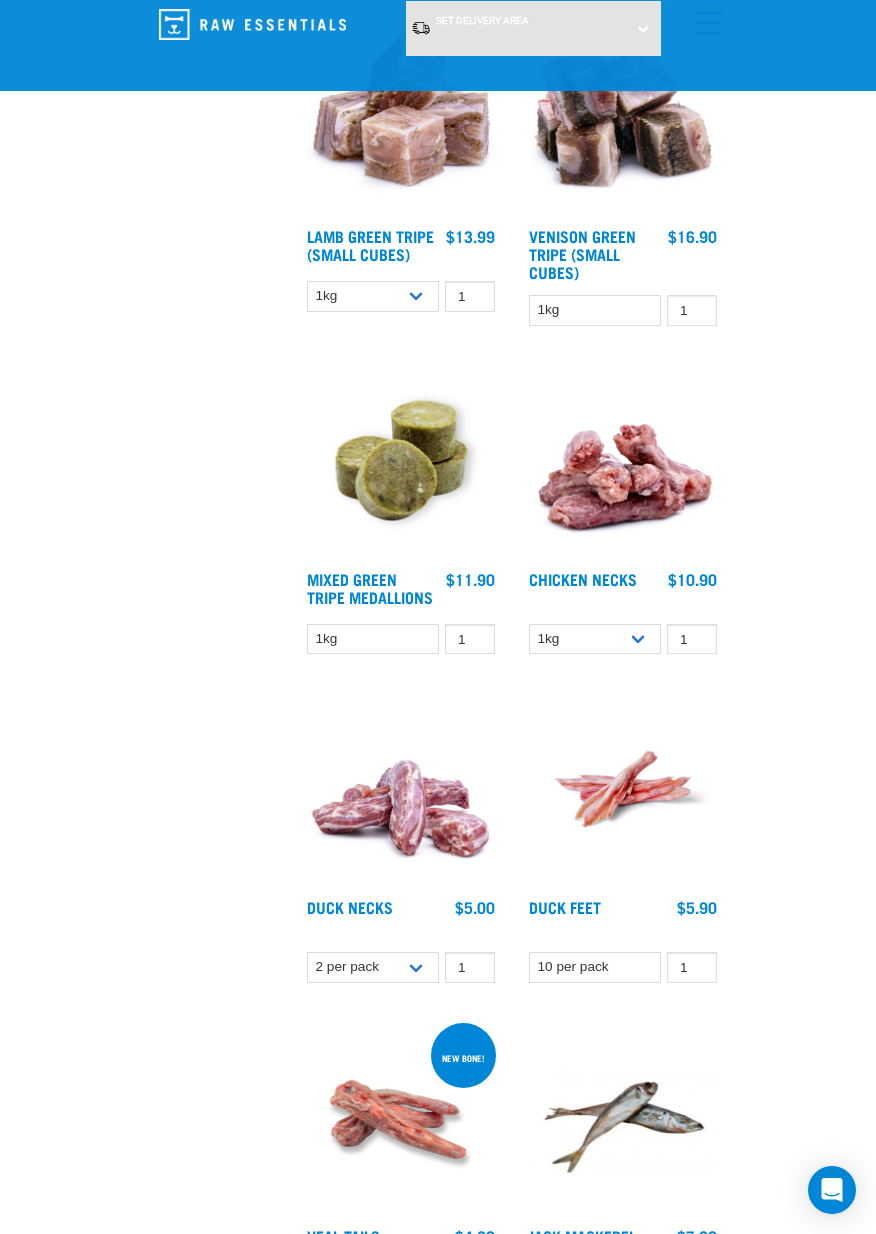 click at bounding box center (401, 789) 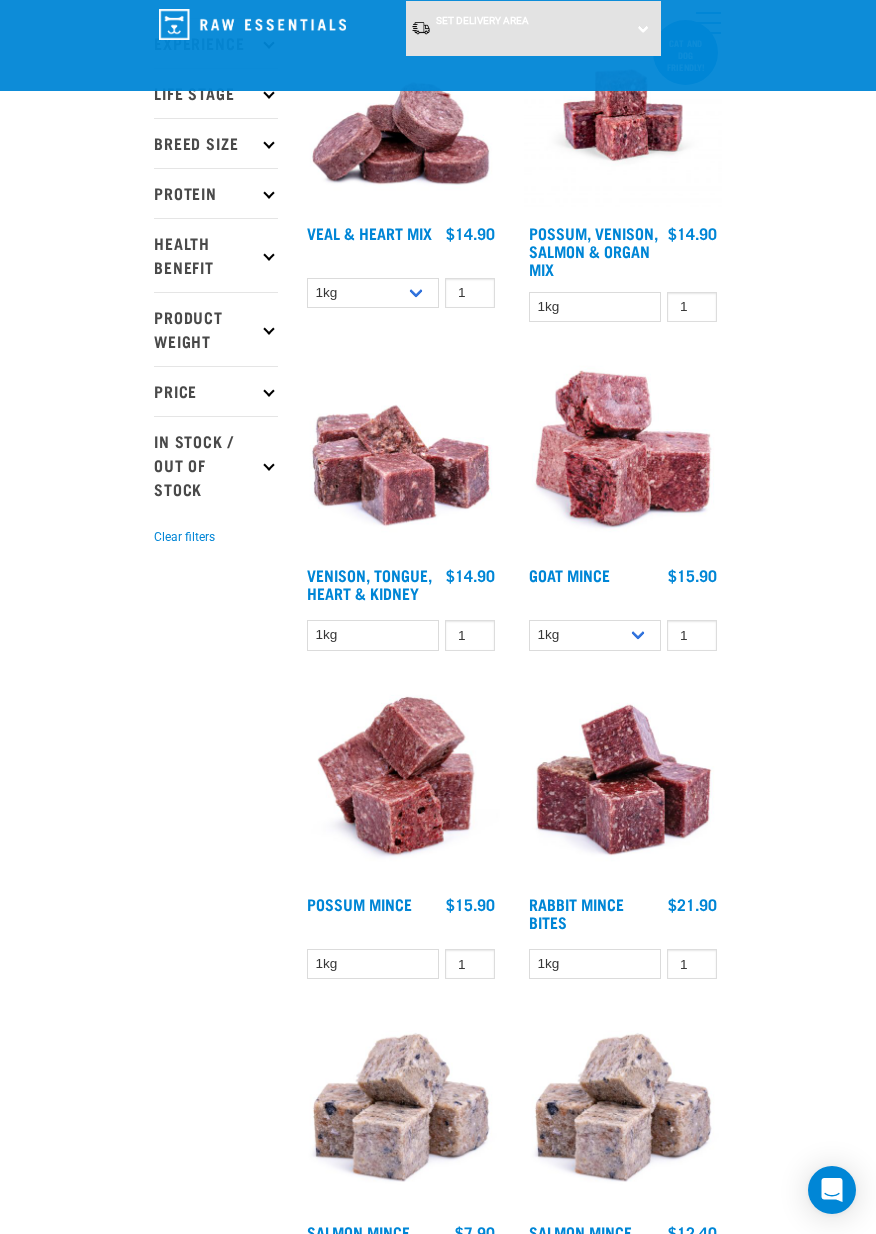 scroll, scrollTop: 0, scrollLeft: 0, axis: both 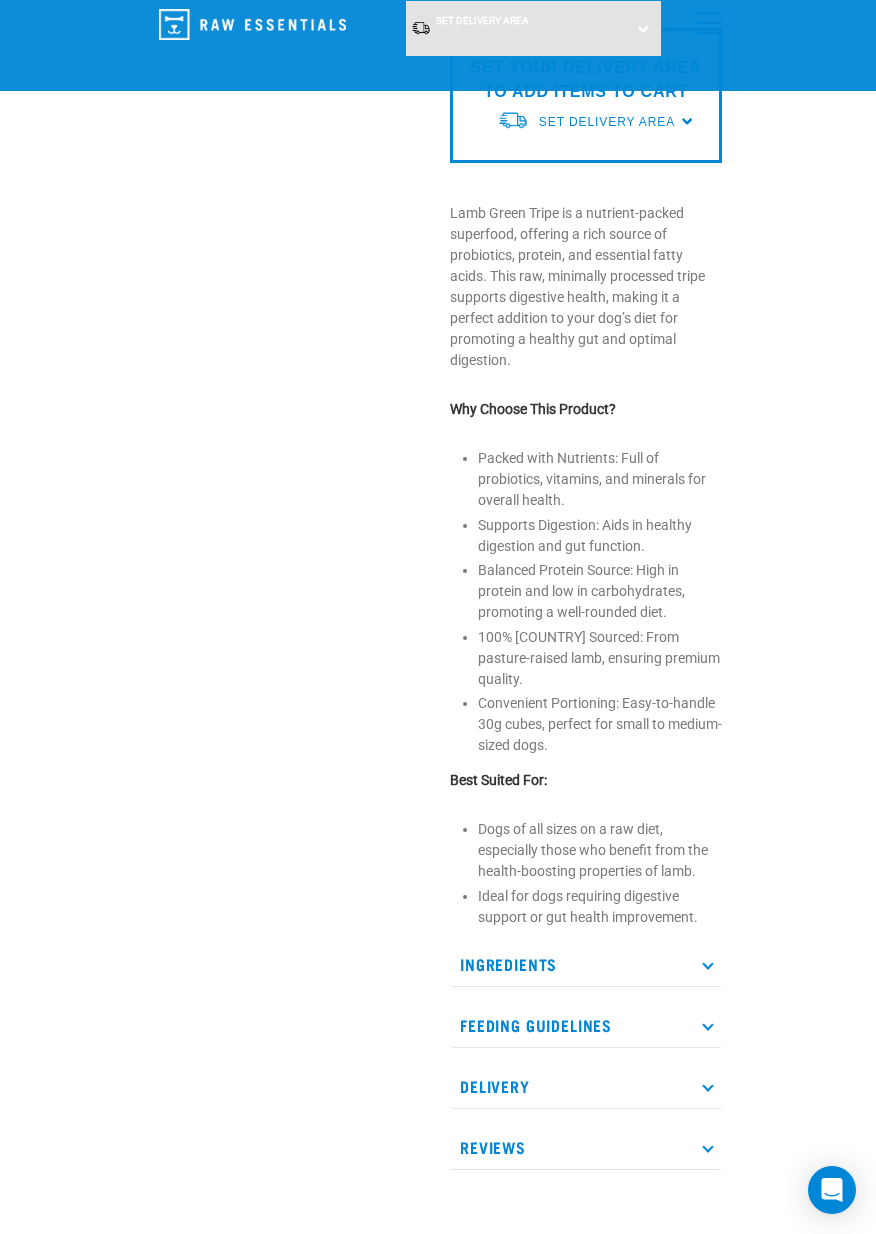 click on "Ingredients" at bounding box center [586, 964] 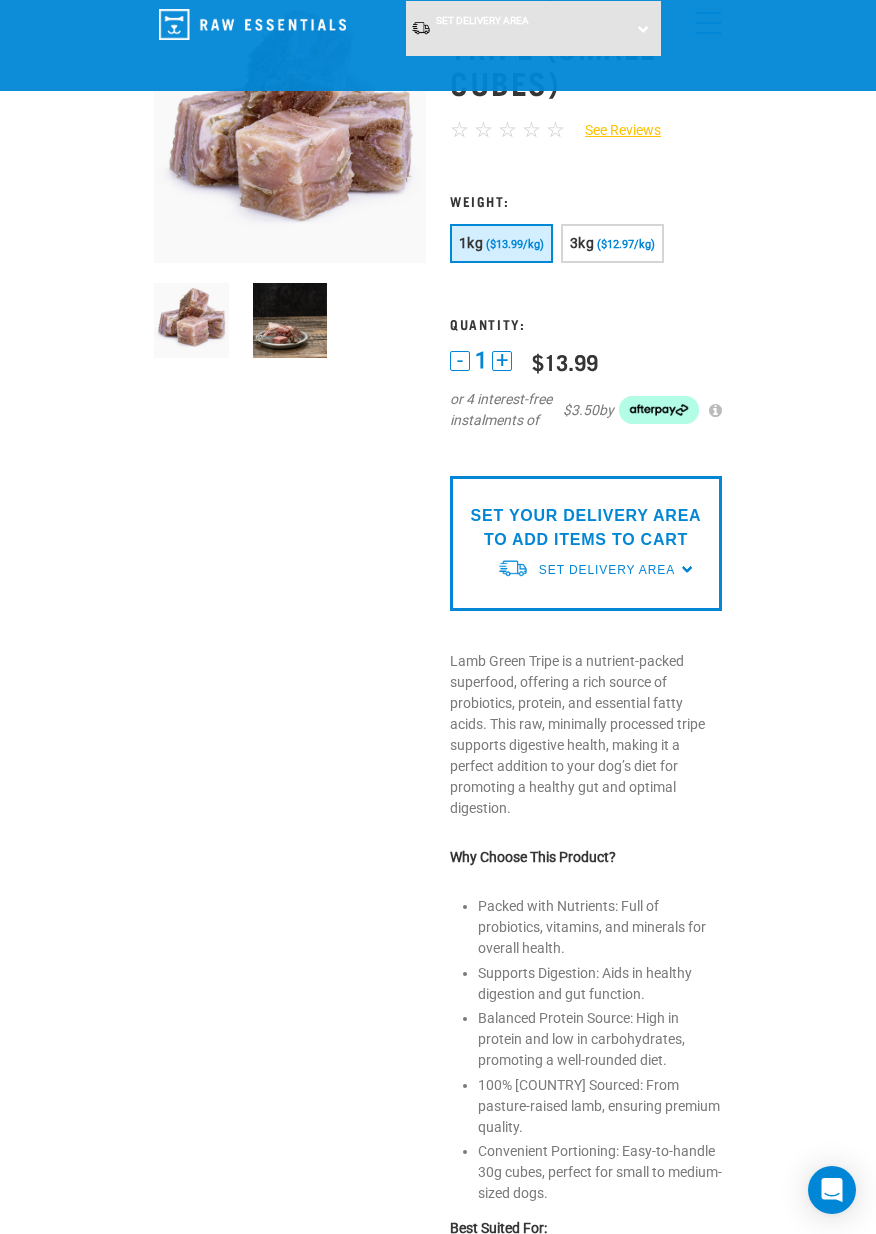 scroll, scrollTop: 155, scrollLeft: 0, axis: vertical 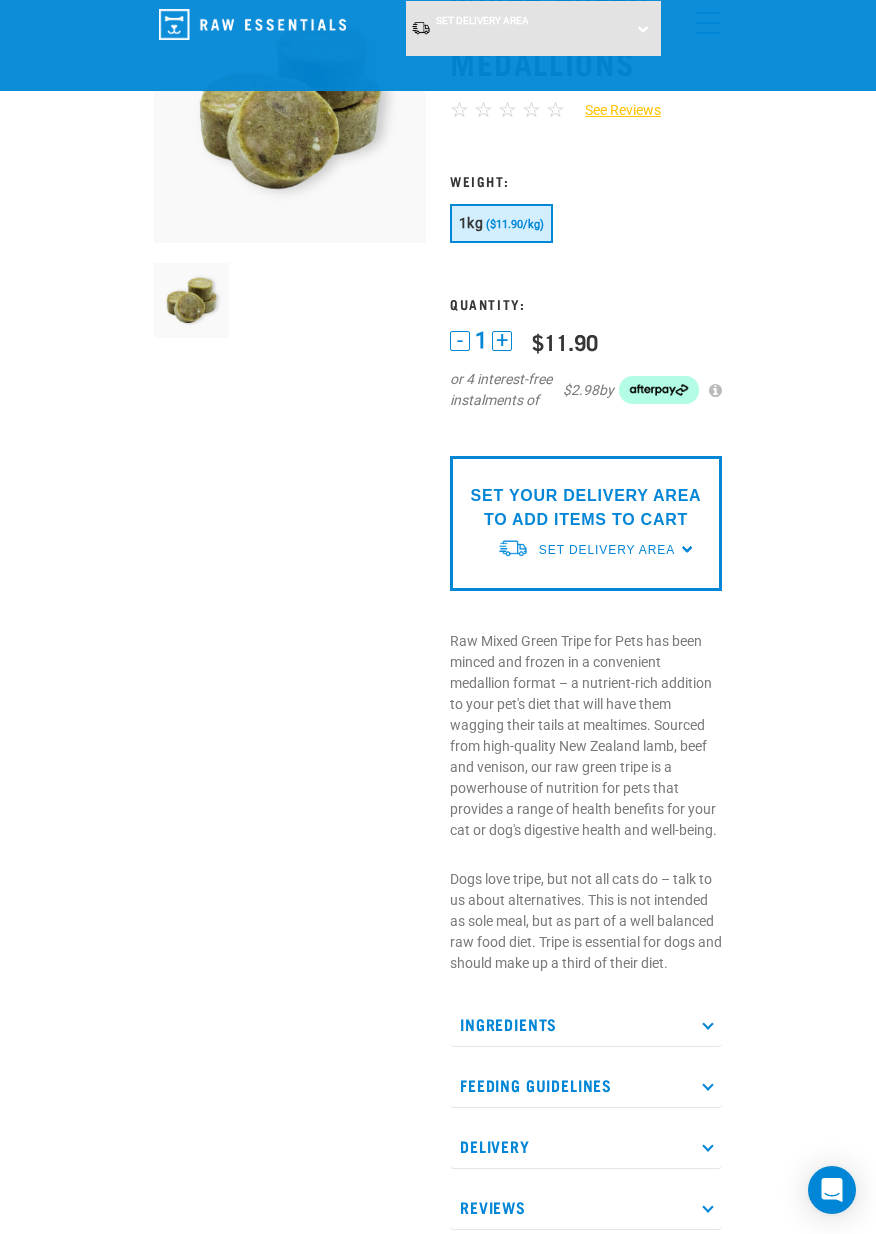 click on "Ingredients" at bounding box center (586, 1024) 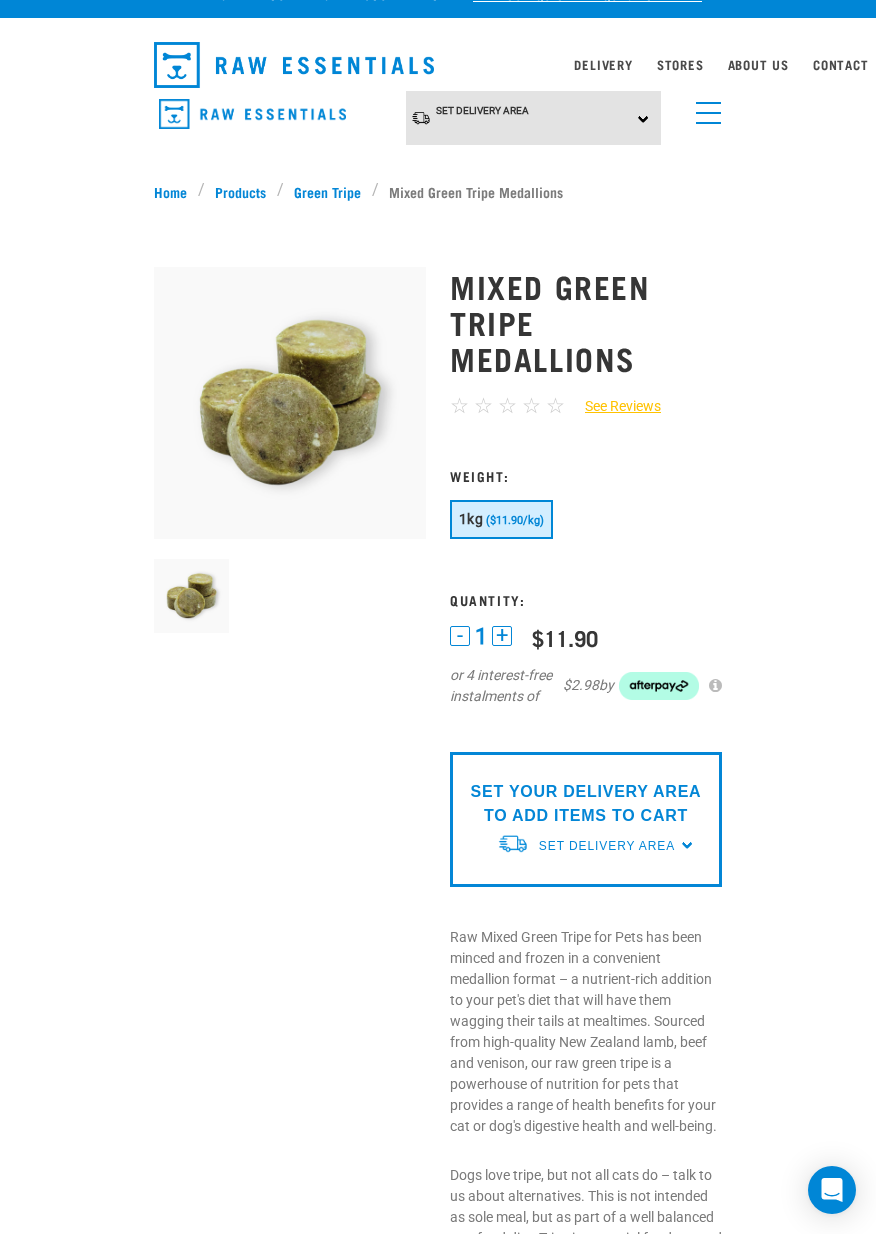 scroll, scrollTop: 24, scrollLeft: 0, axis: vertical 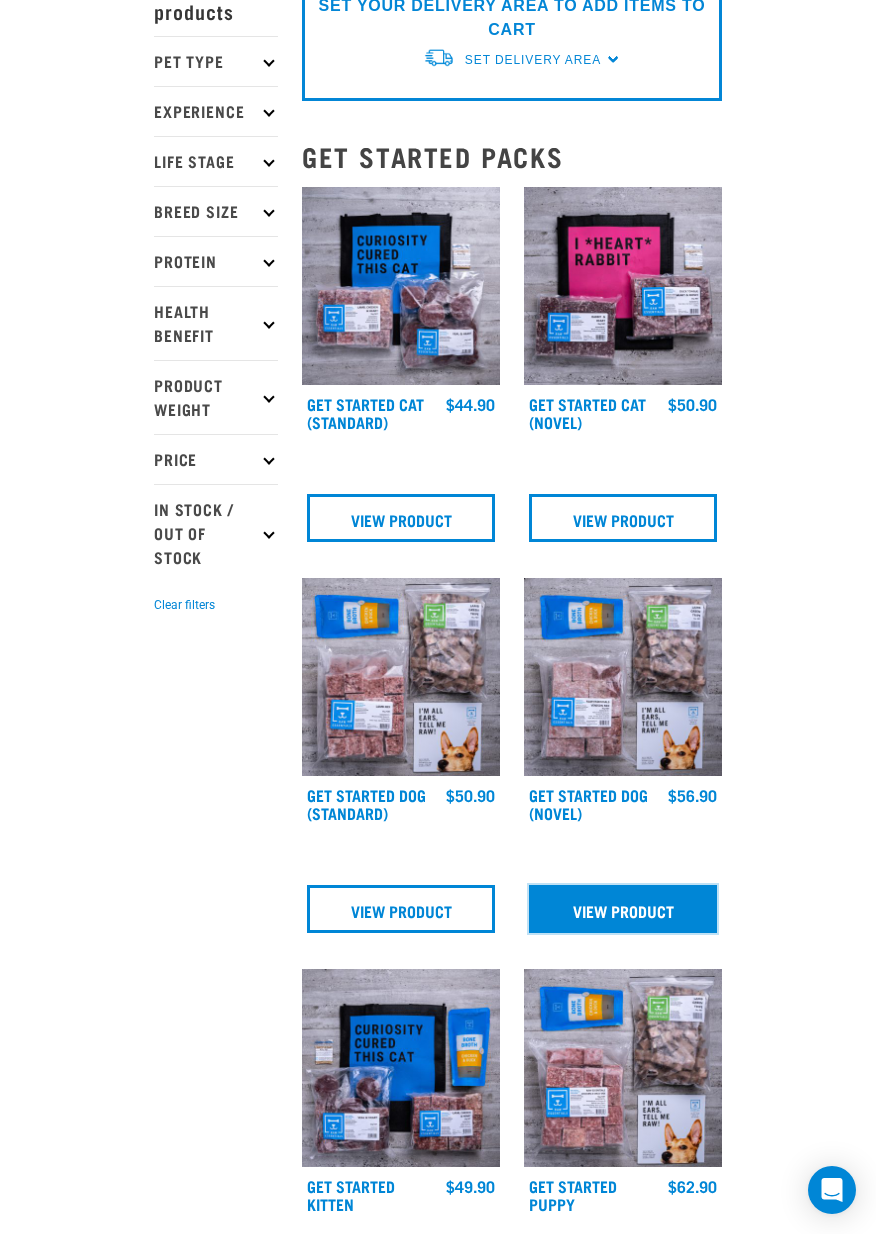 click on "View Product" at bounding box center (623, 909) 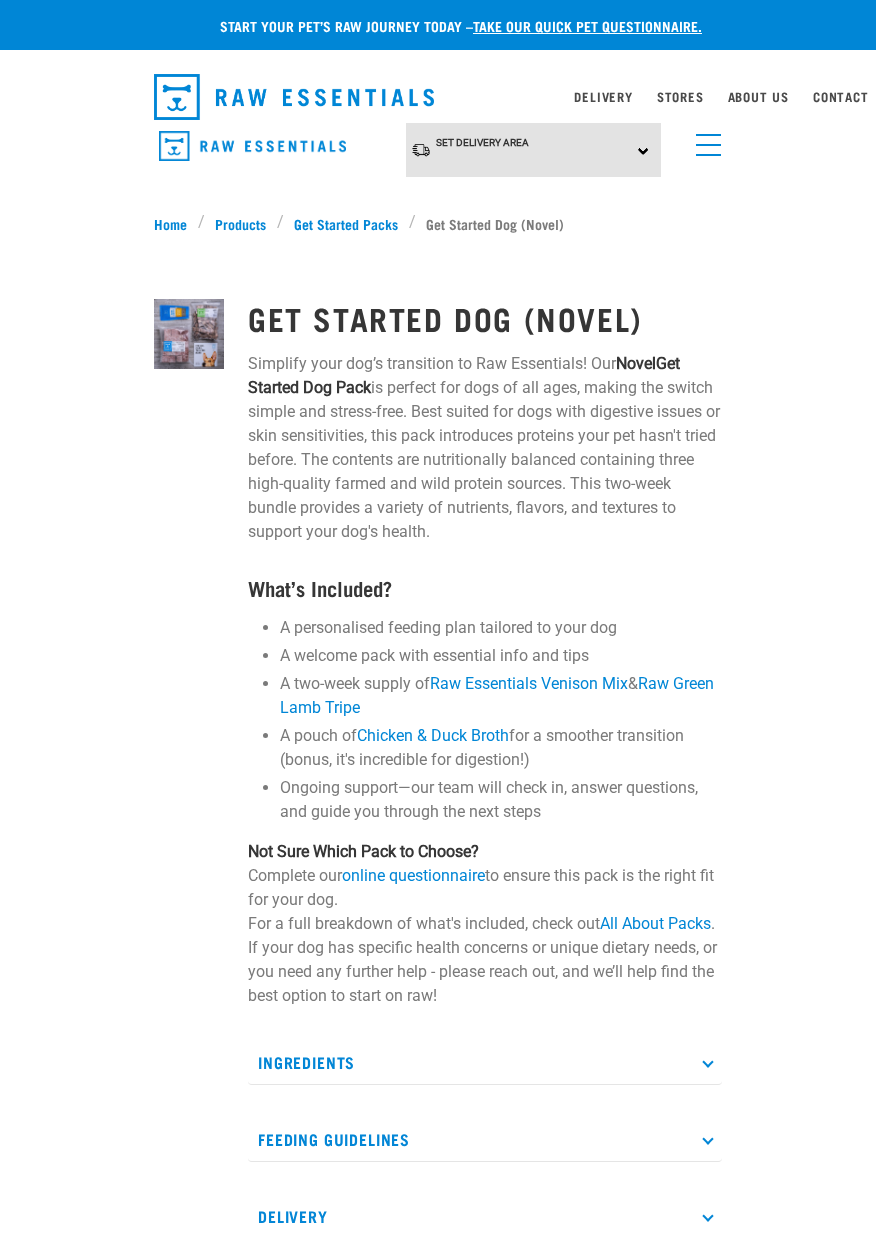 scroll, scrollTop: 0, scrollLeft: 0, axis: both 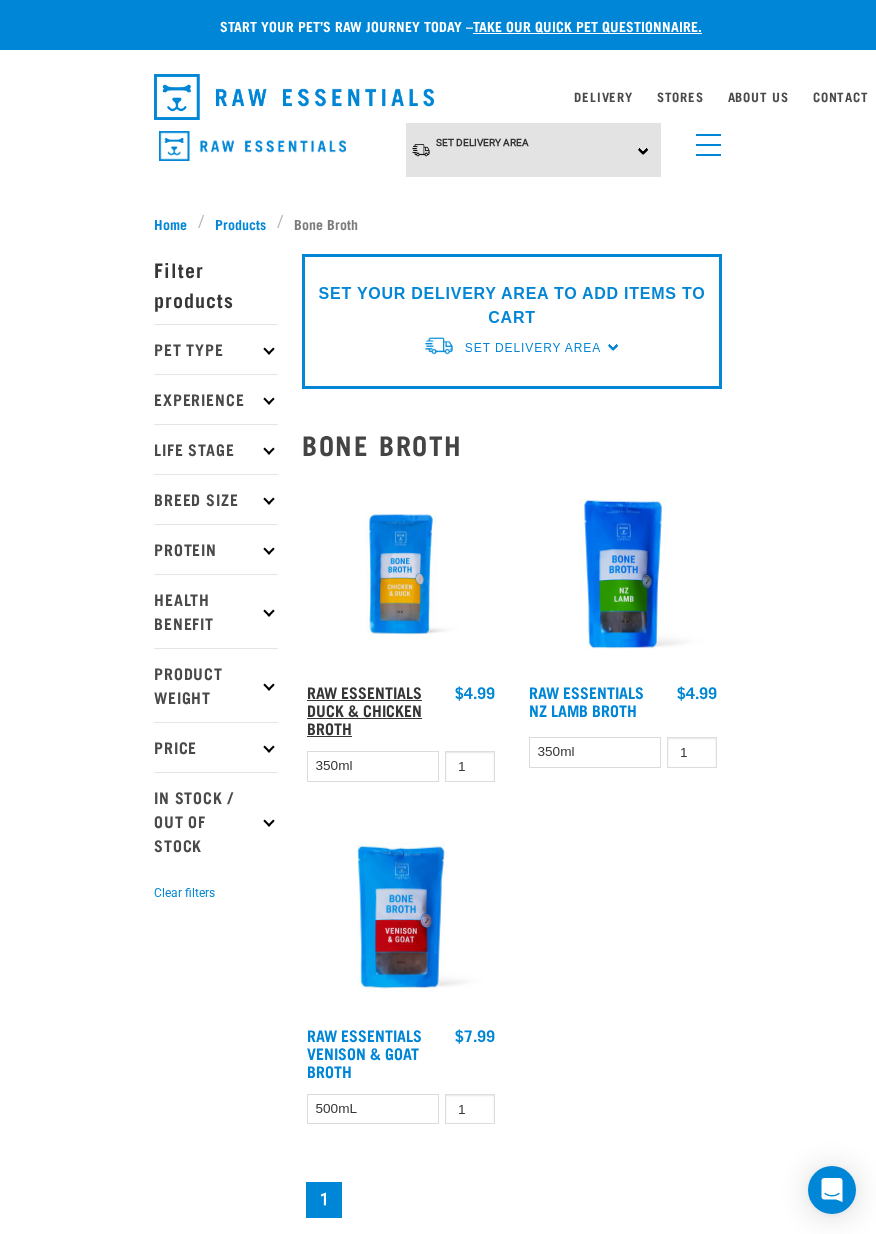 click on "Raw Essentials Duck & Chicken Broth" at bounding box center [364, 709] 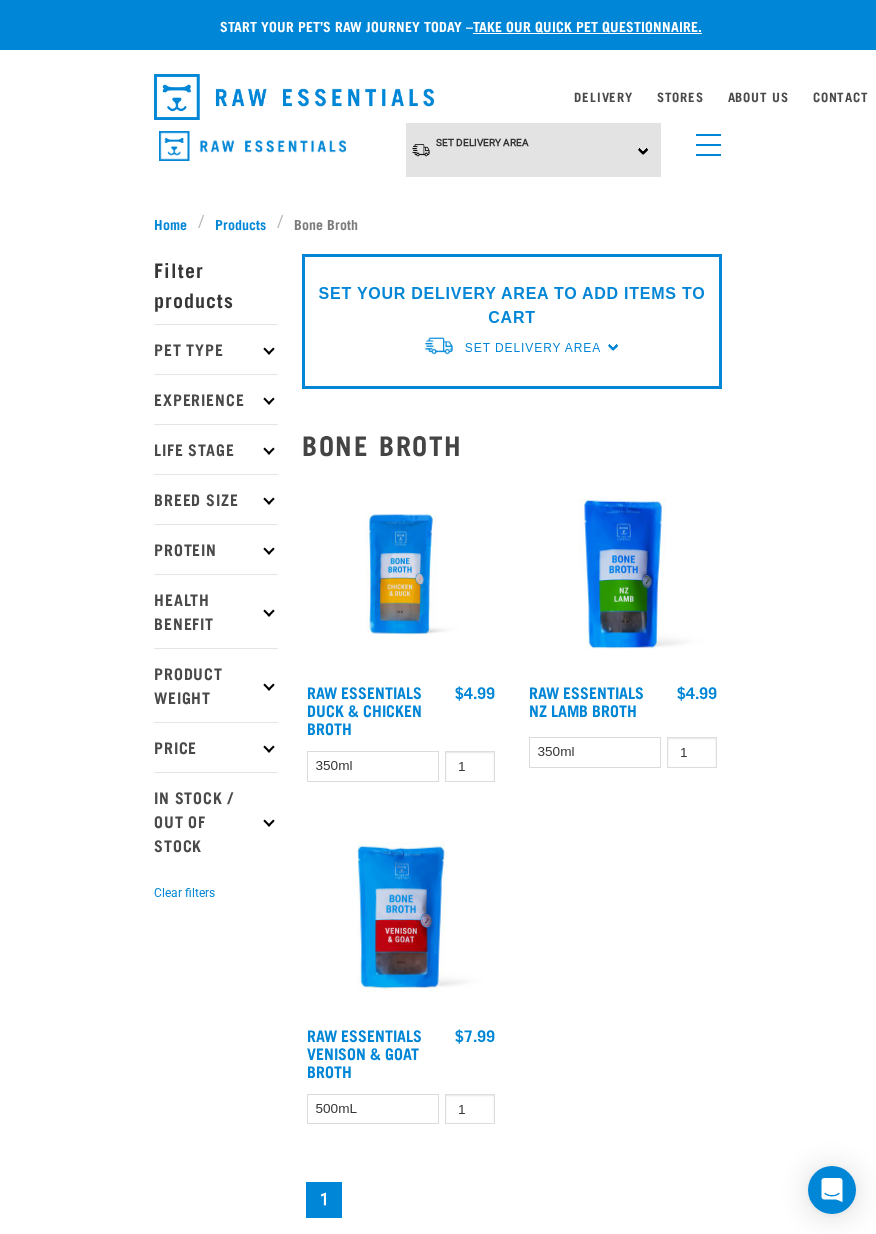 click at bounding box center [401, 917] 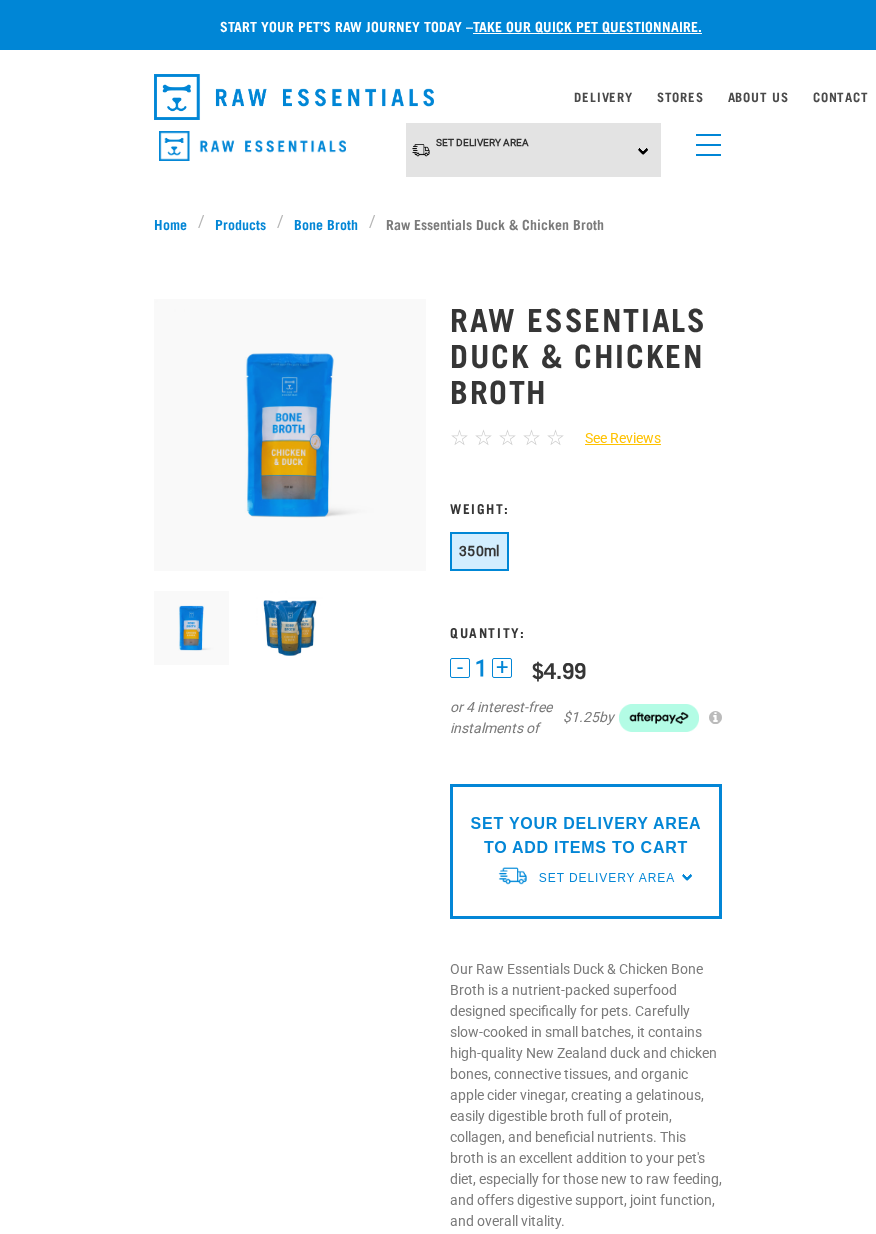 scroll, scrollTop: 0, scrollLeft: 0, axis: both 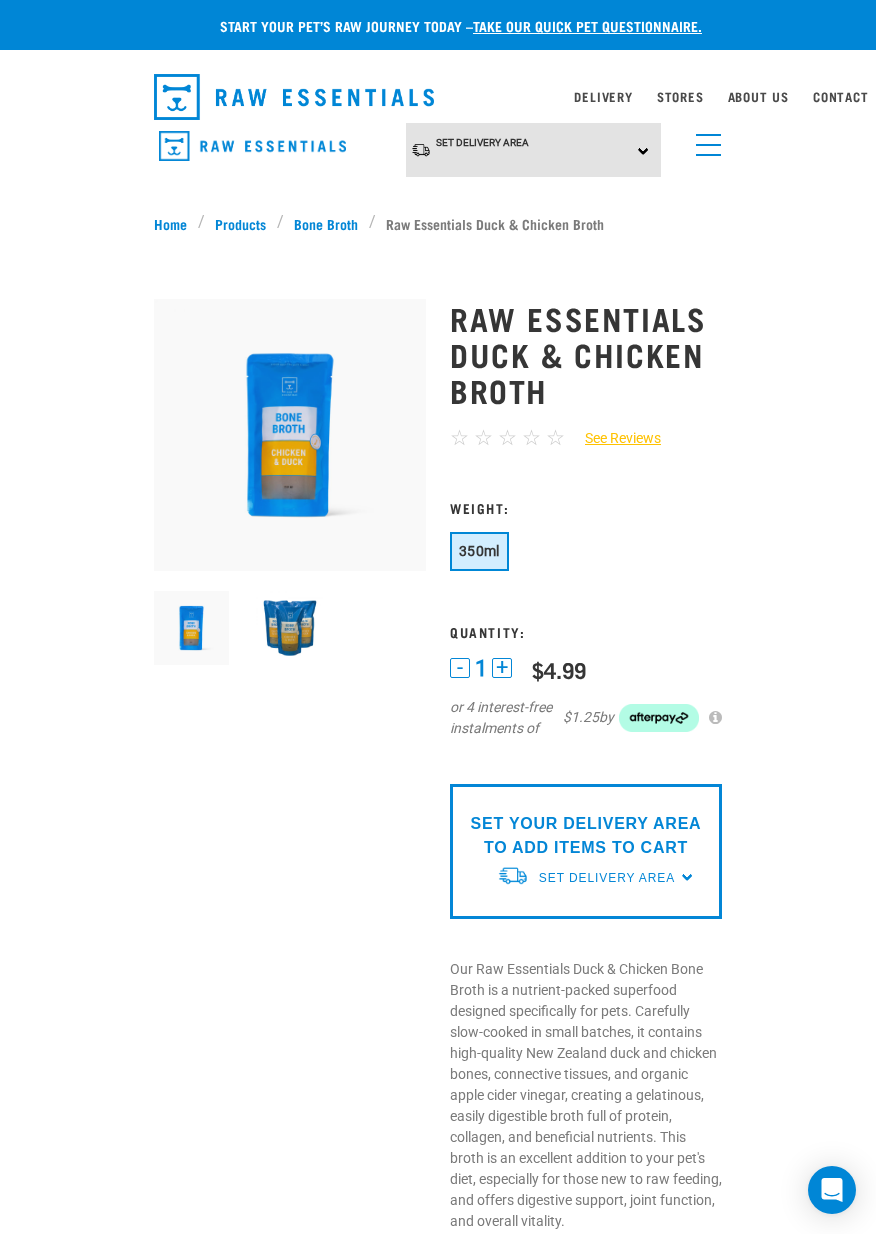 click on "Start your pet’s raw journey today –  take our quick pet questionnaire.
Delivery
Stores
About Us
Contact" at bounding box center (438, 1238) 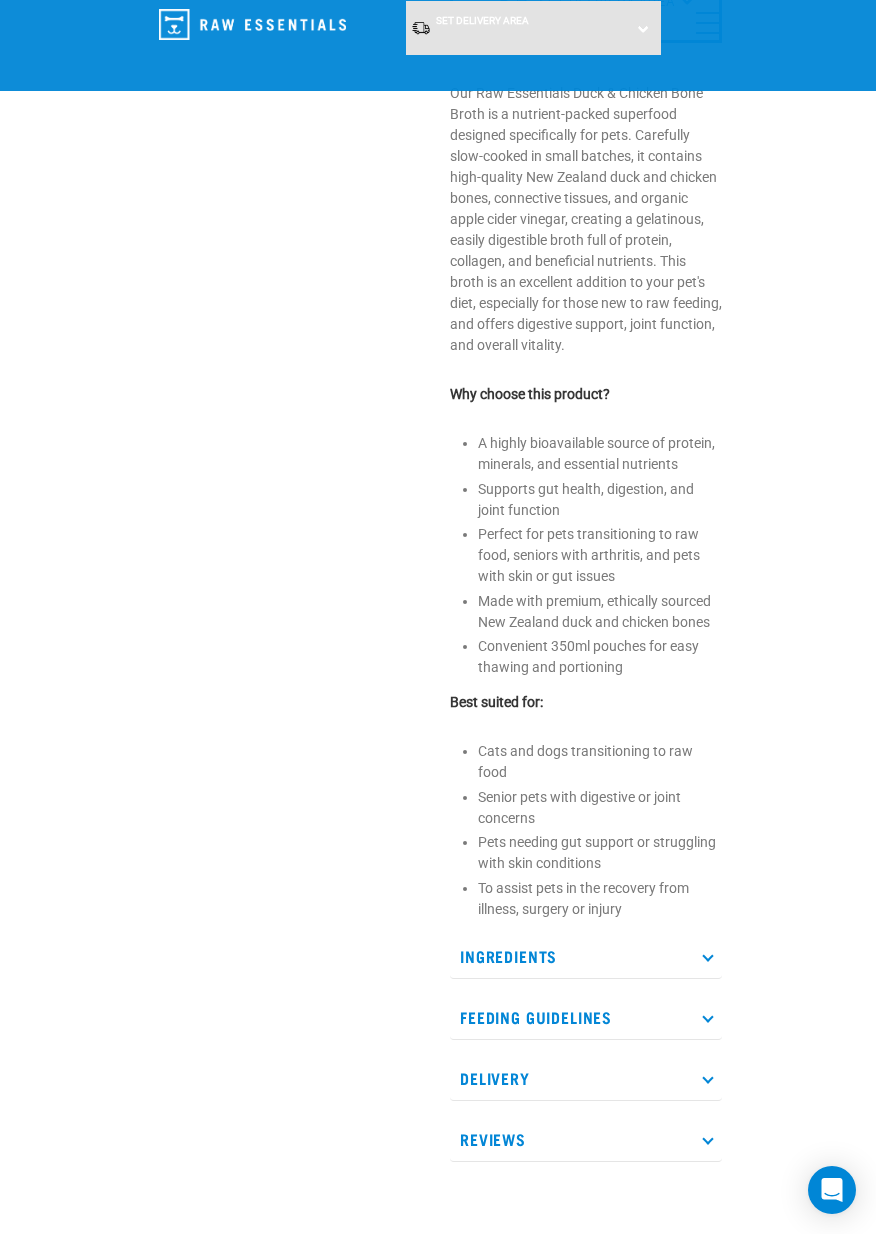 scroll, scrollTop: 726, scrollLeft: 0, axis: vertical 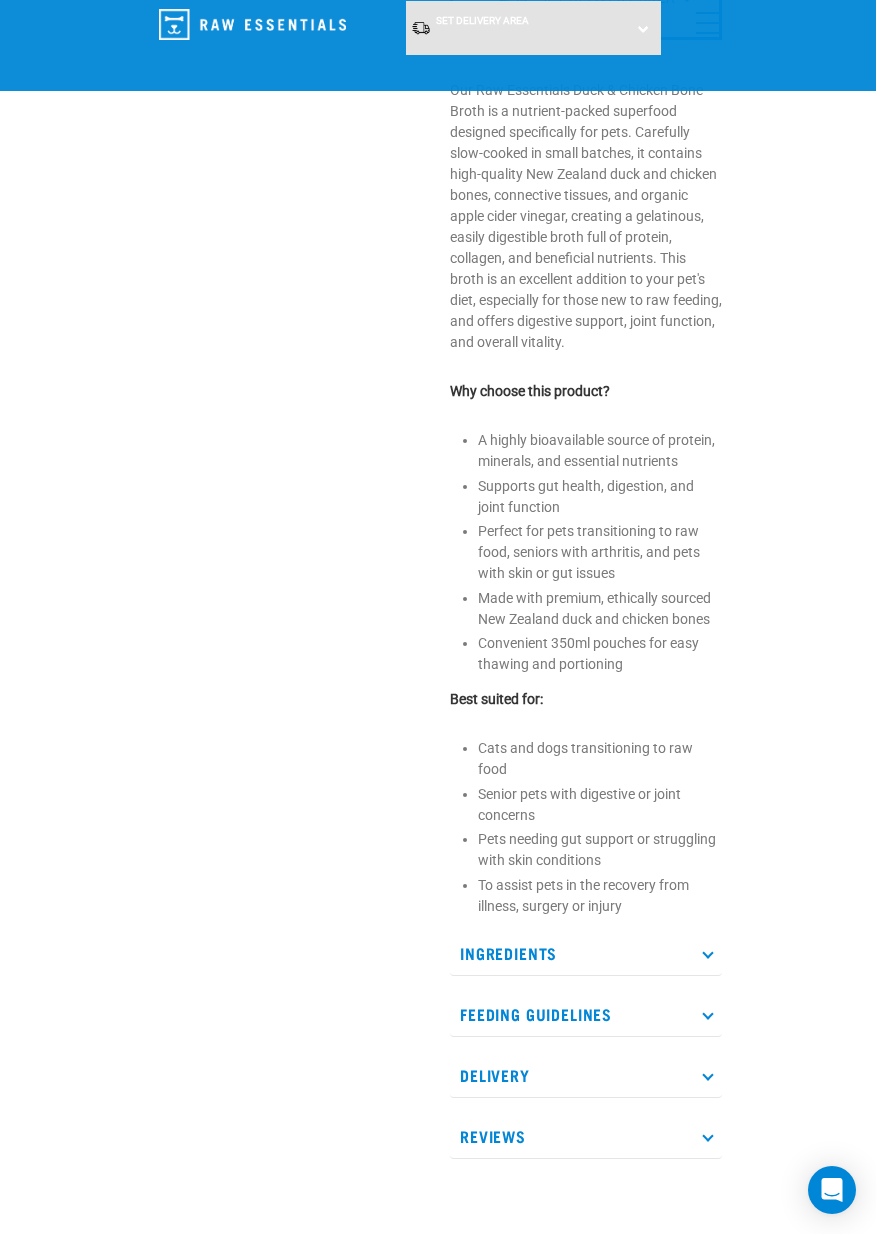 click on "Feeding Guidelines" at bounding box center [586, 1014] 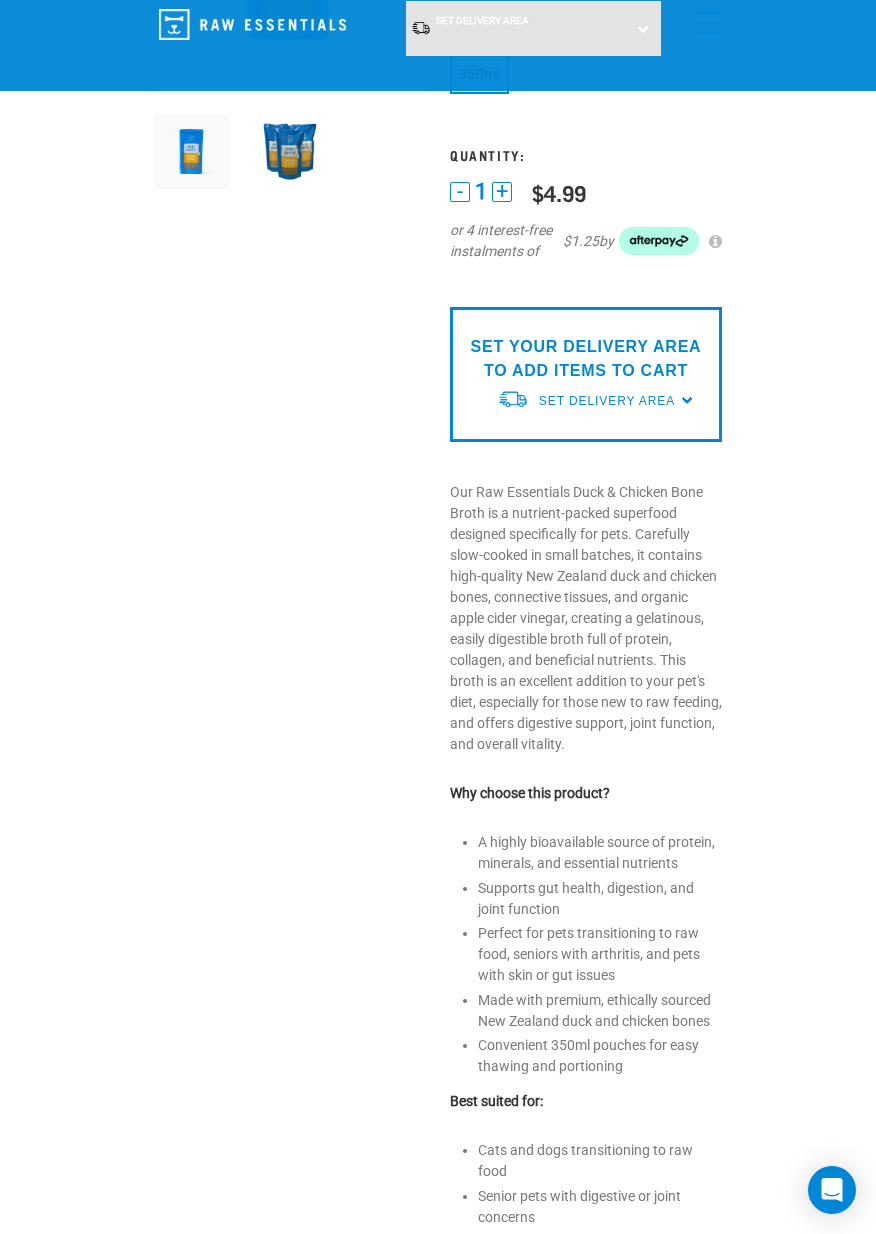 scroll, scrollTop: 0, scrollLeft: 0, axis: both 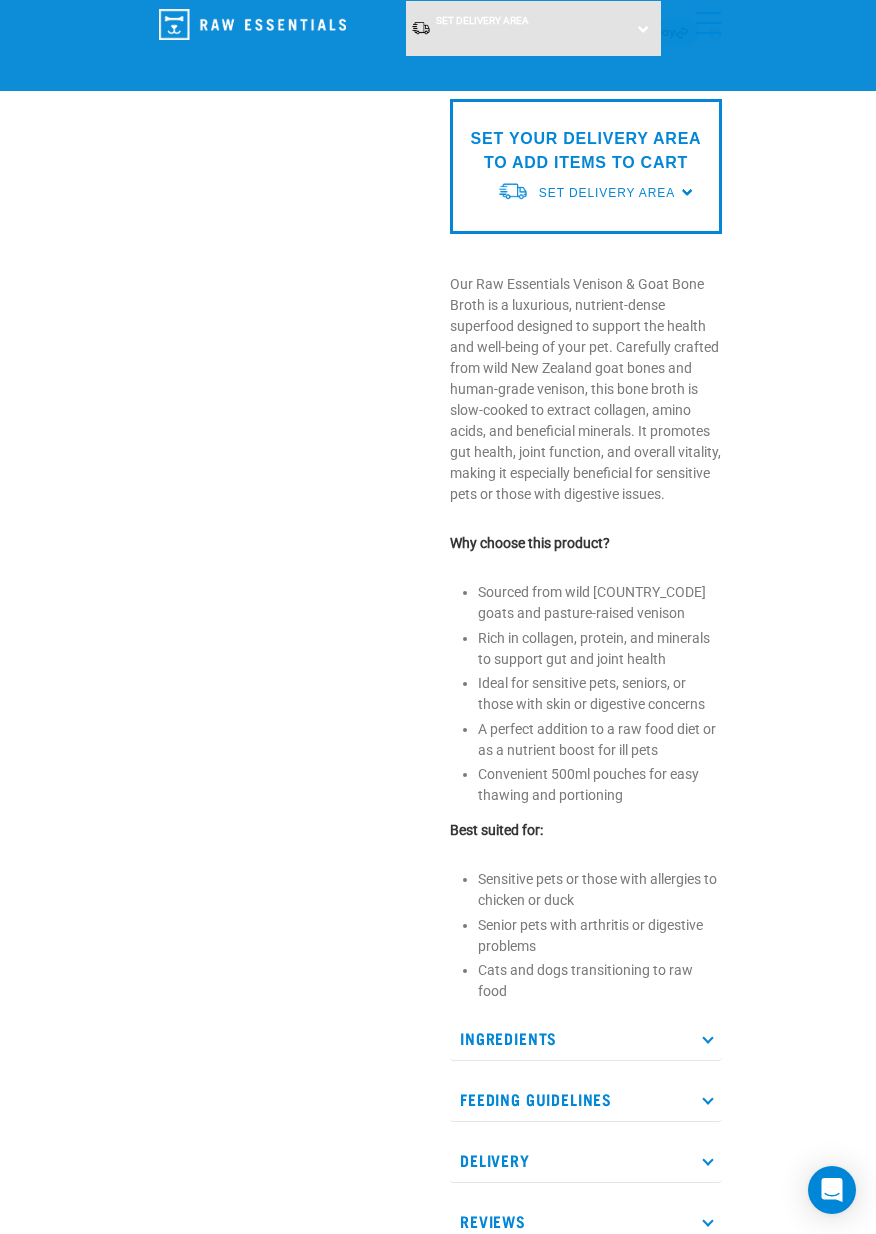 click on "Feeding Guidelines" at bounding box center (586, 1099) 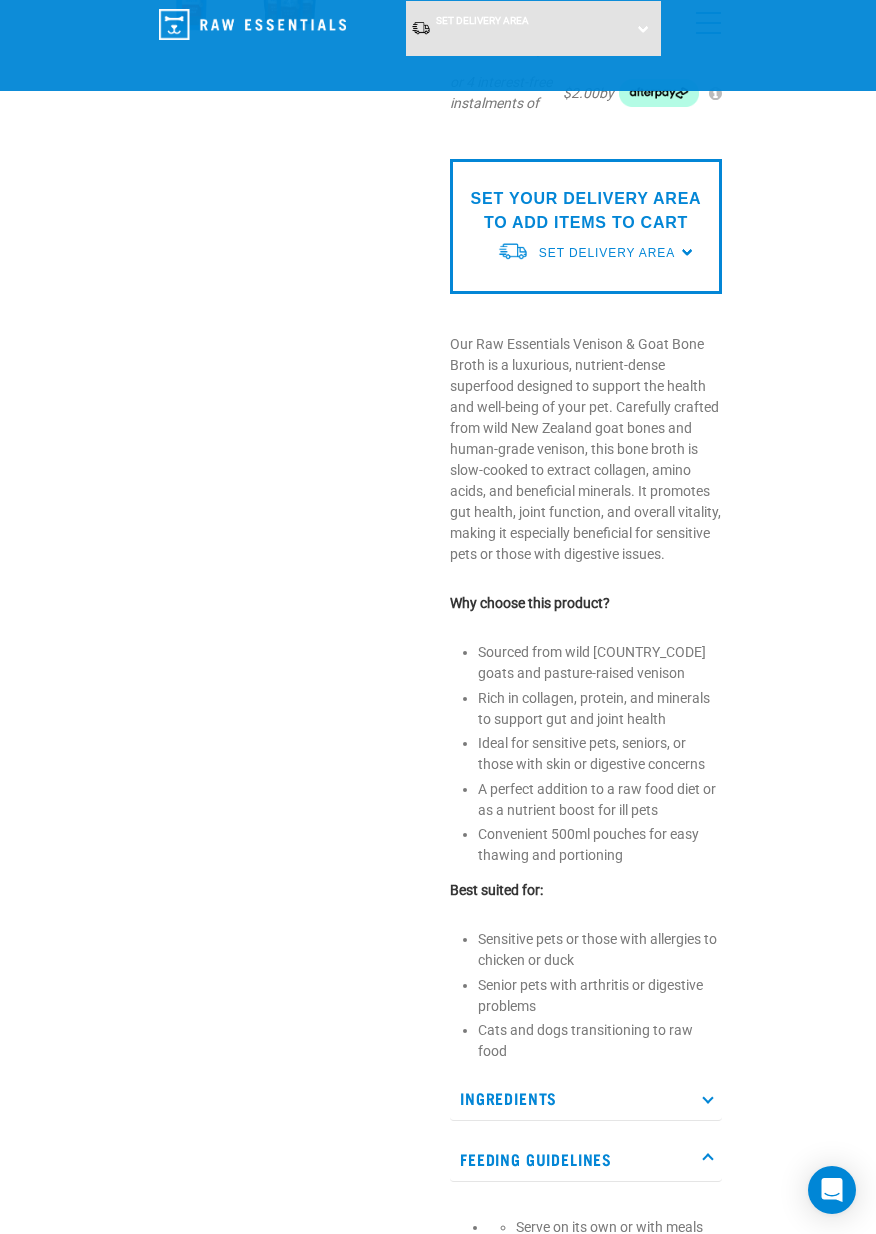 scroll, scrollTop: 0, scrollLeft: 0, axis: both 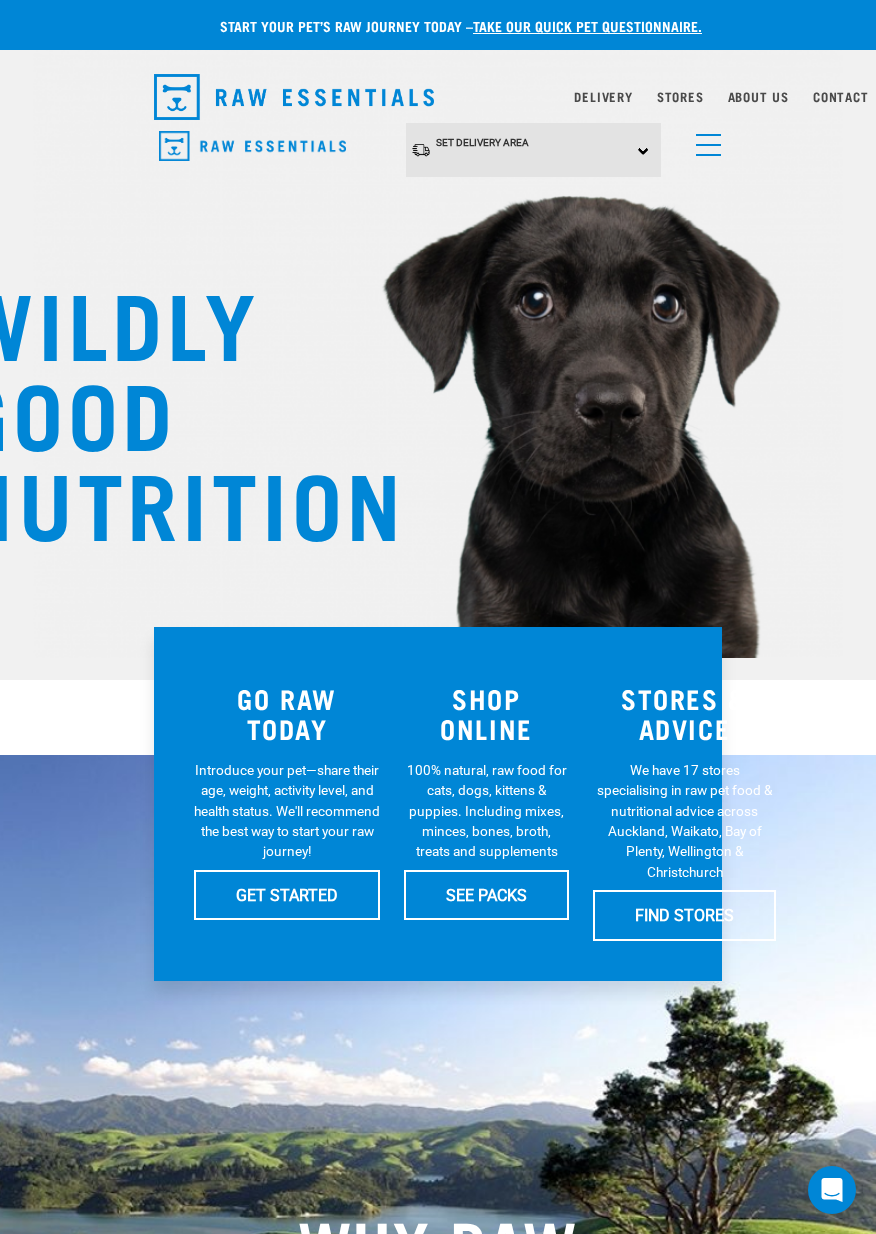 click at bounding box center (708, 155) 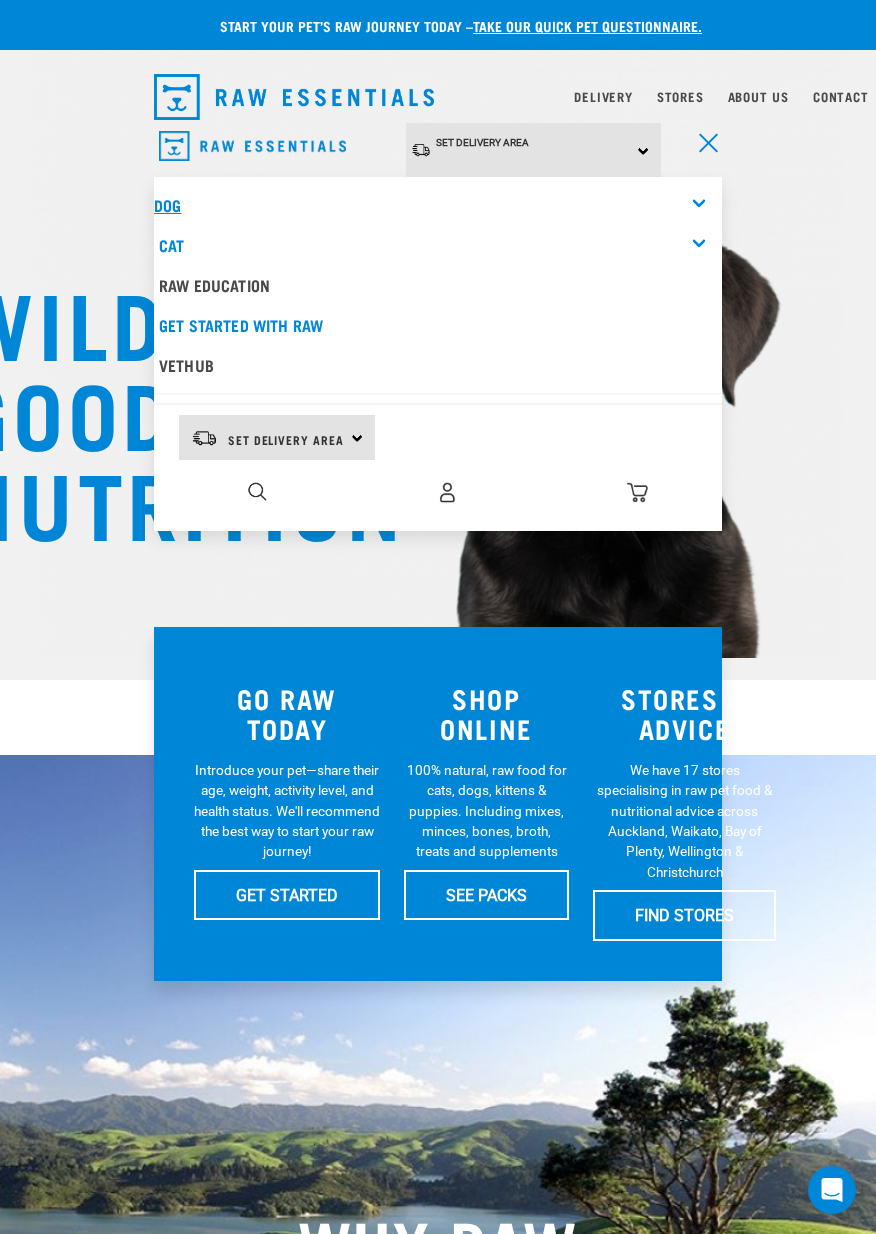 click on "Dog" at bounding box center (167, 204) 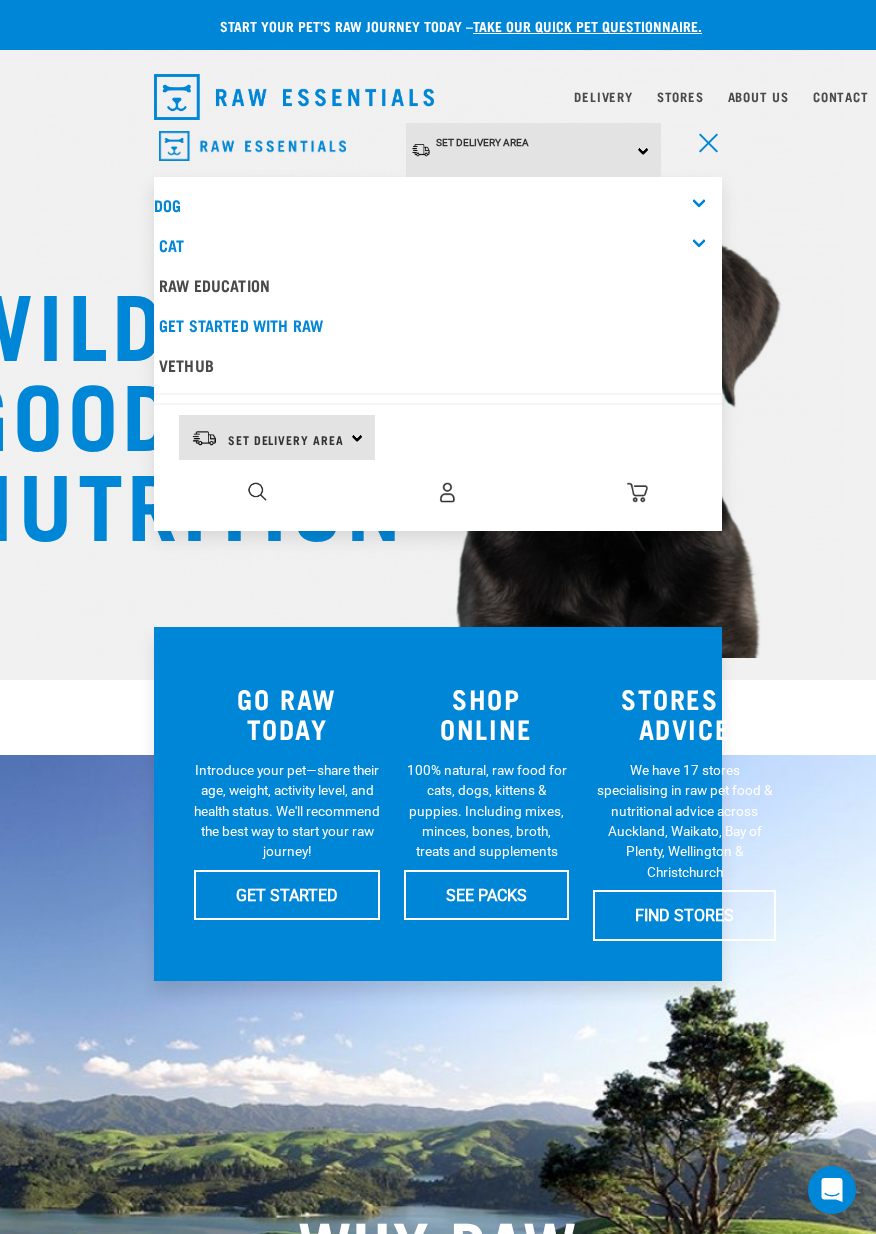 click on "Dog" at bounding box center [438, 205] 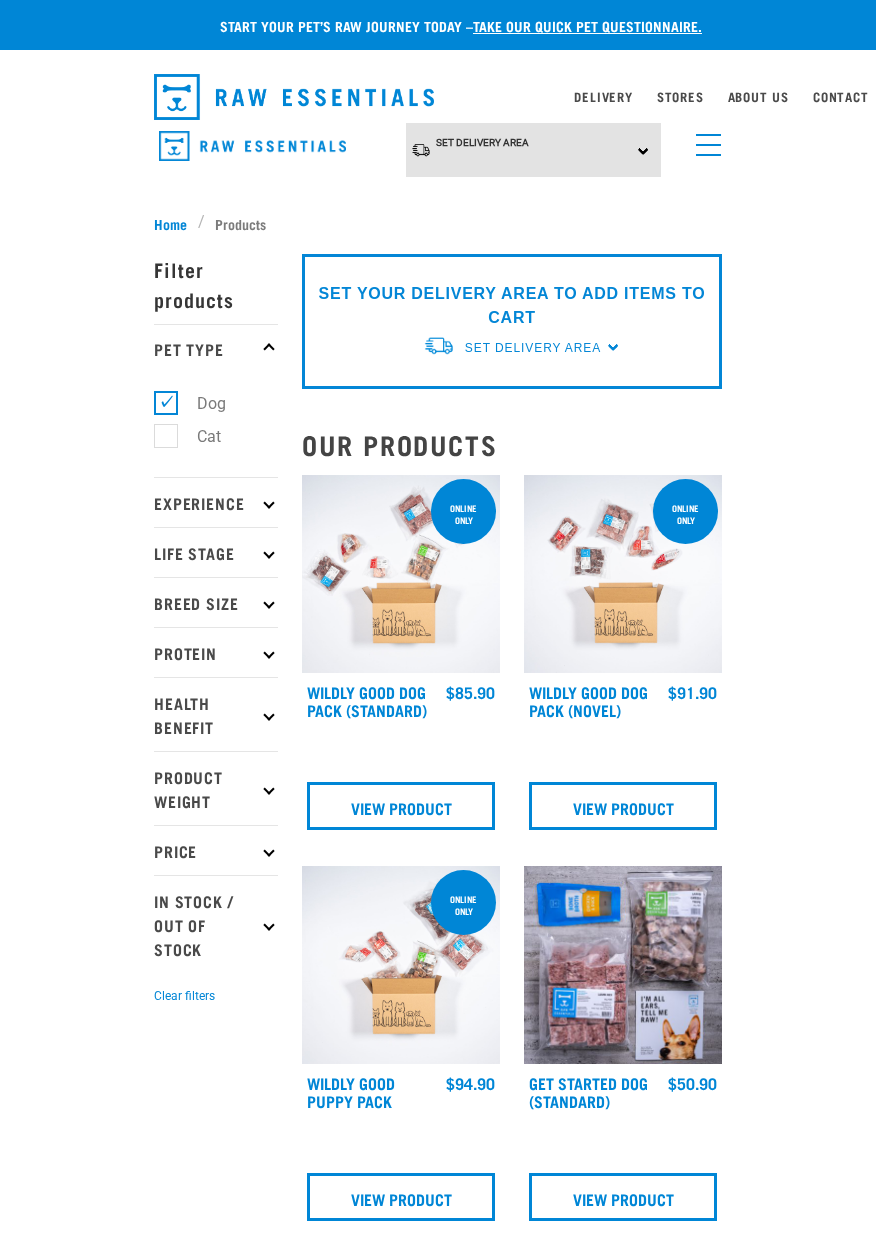 scroll, scrollTop: 0, scrollLeft: 0, axis: both 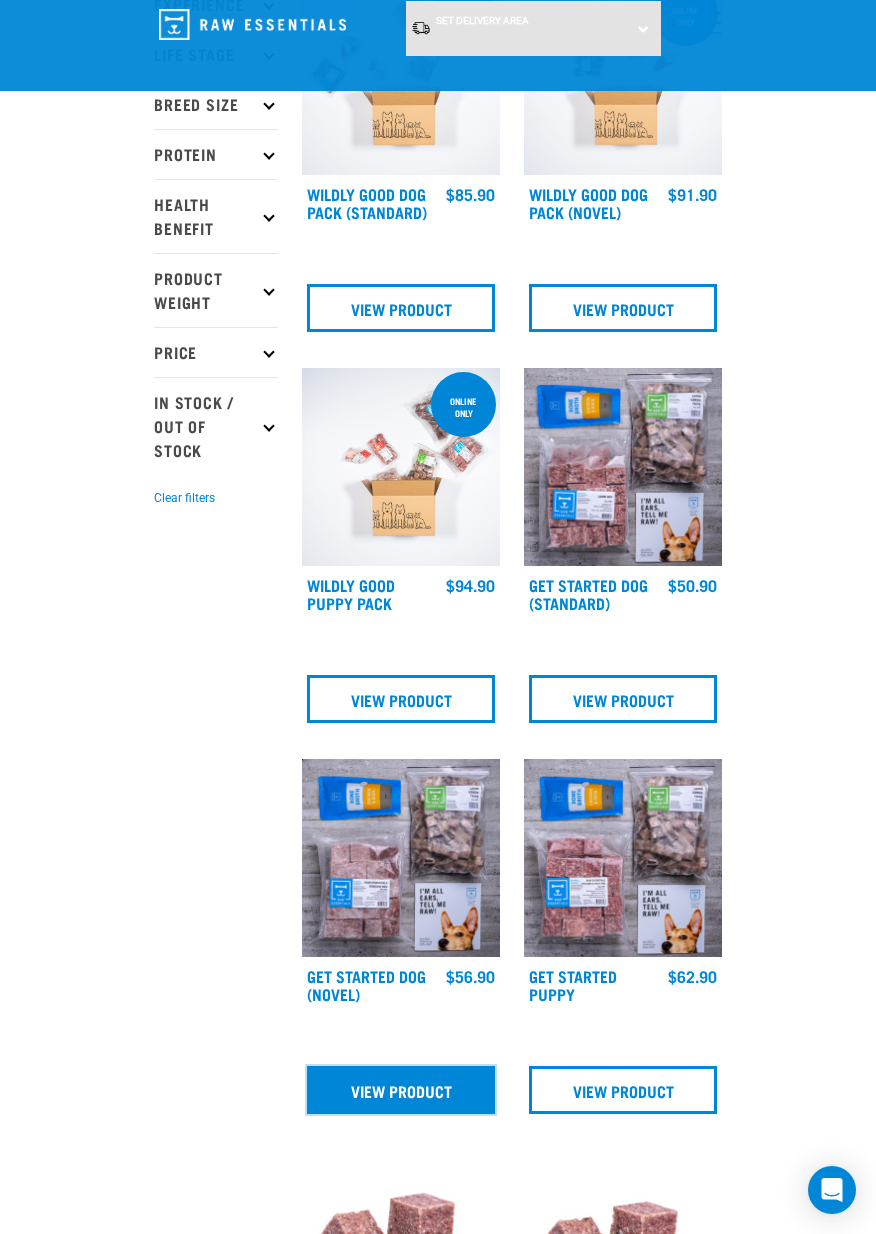 click on "View Product" at bounding box center (401, 1090) 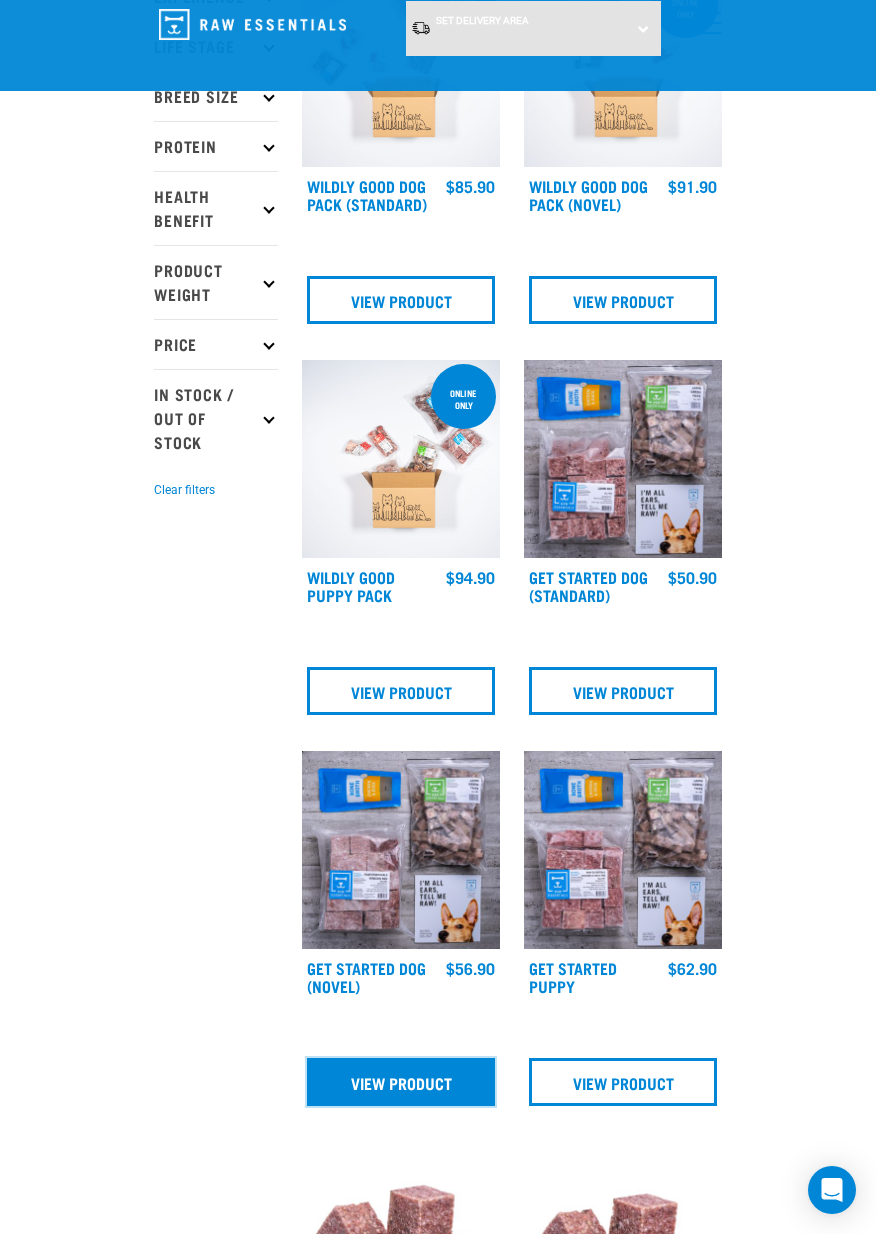 scroll, scrollTop: 440, scrollLeft: 0, axis: vertical 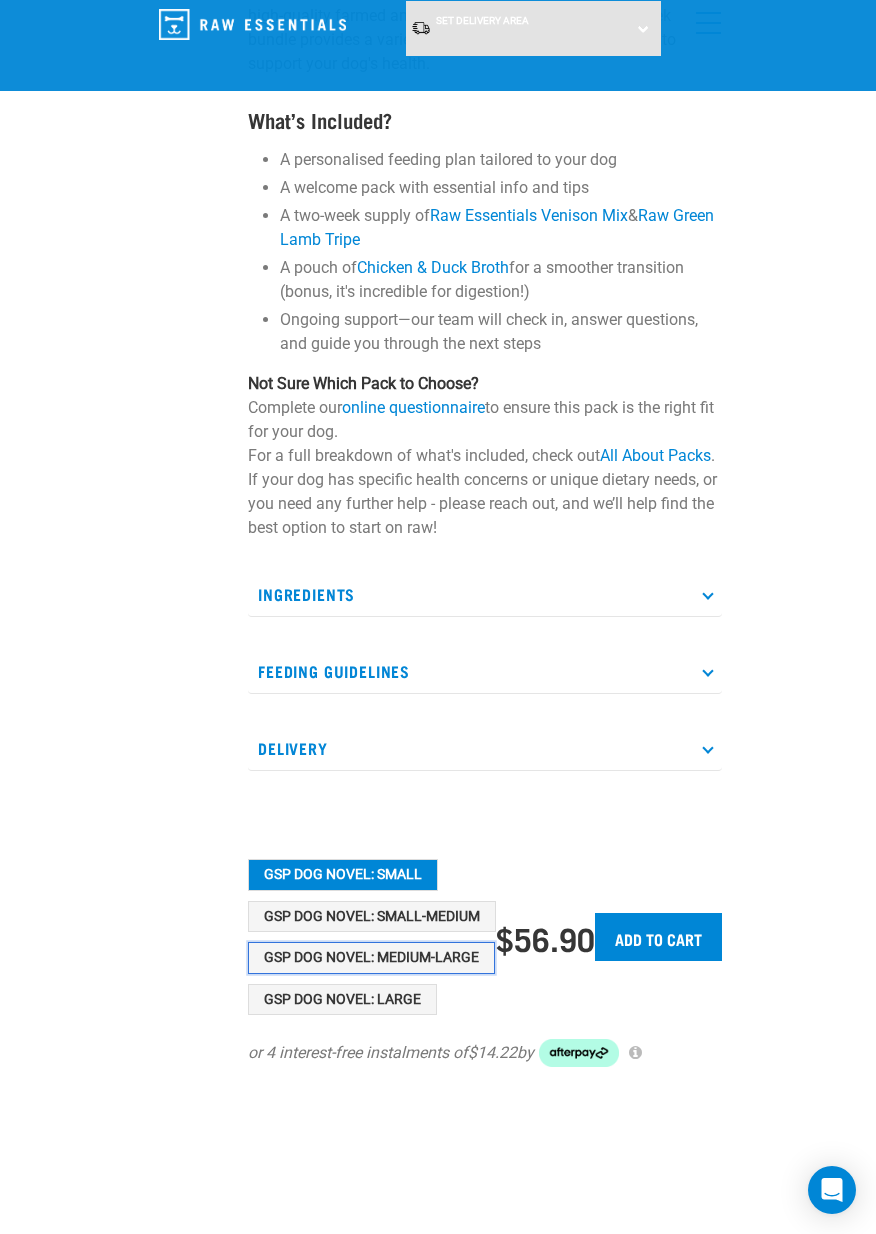 click on "GSP Dog Novel: Medium-Large" at bounding box center [371, 958] 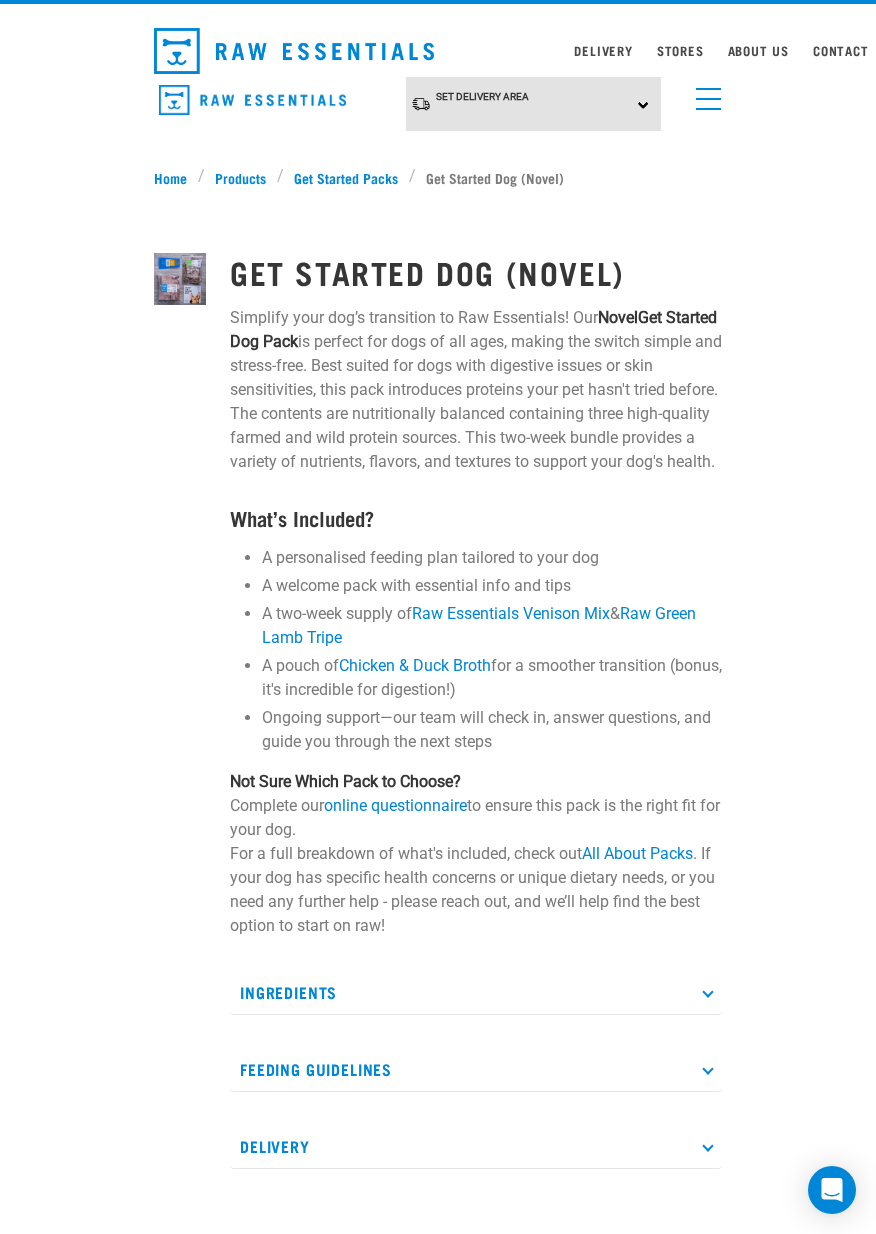 scroll, scrollTop: 48, scrollLeft: 0, axis: vertical 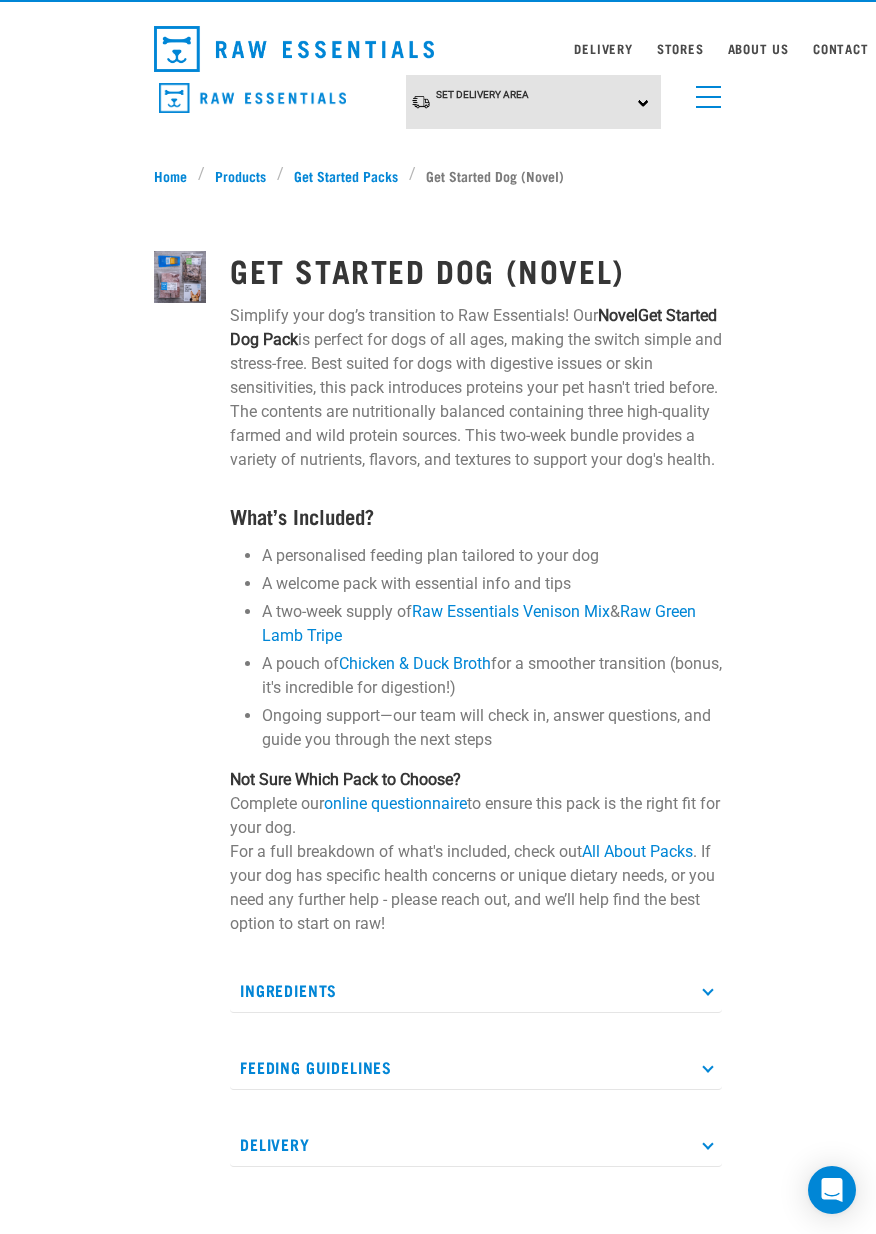 click on "Ingredients" at bounding box center [476, 990] 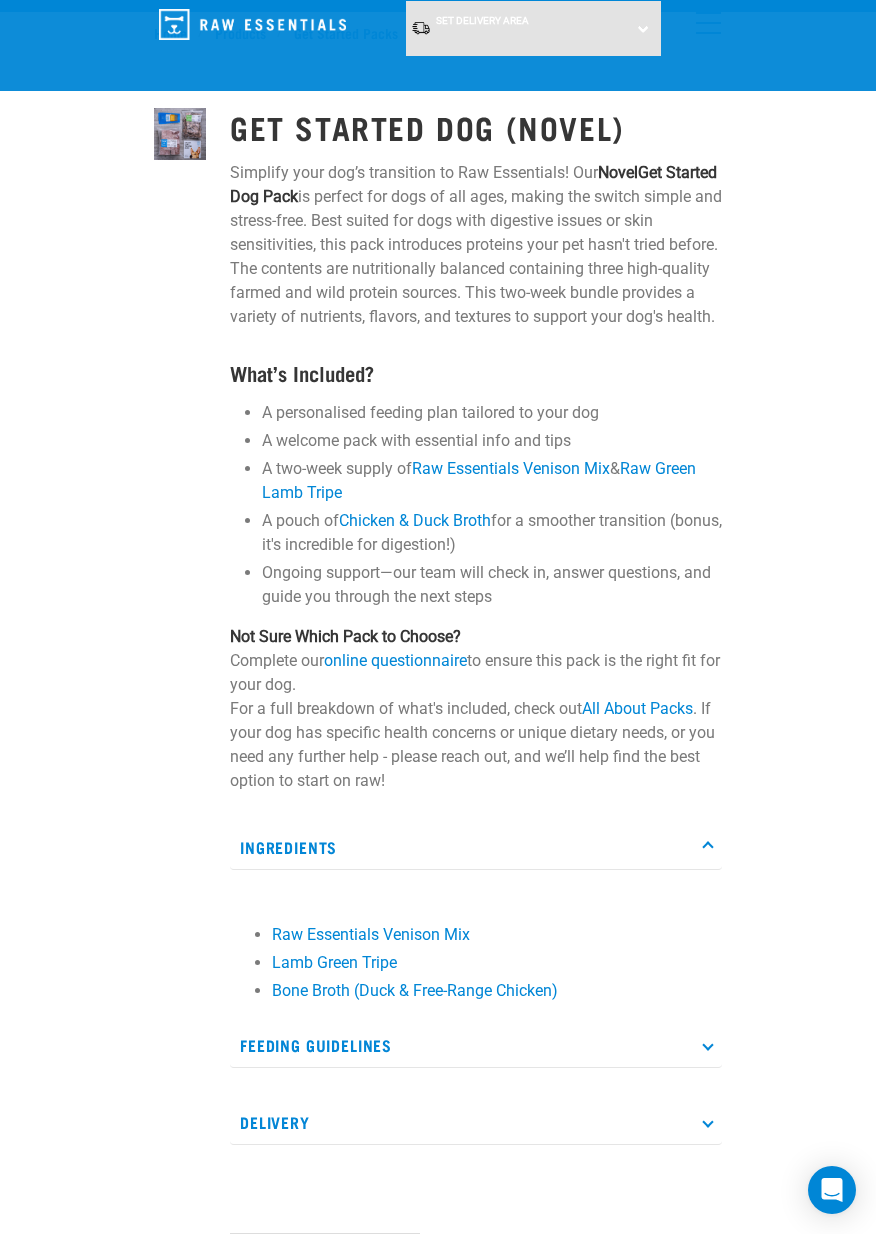 scroll, scrollTop: 0, scrollLeft: 0, axis: both 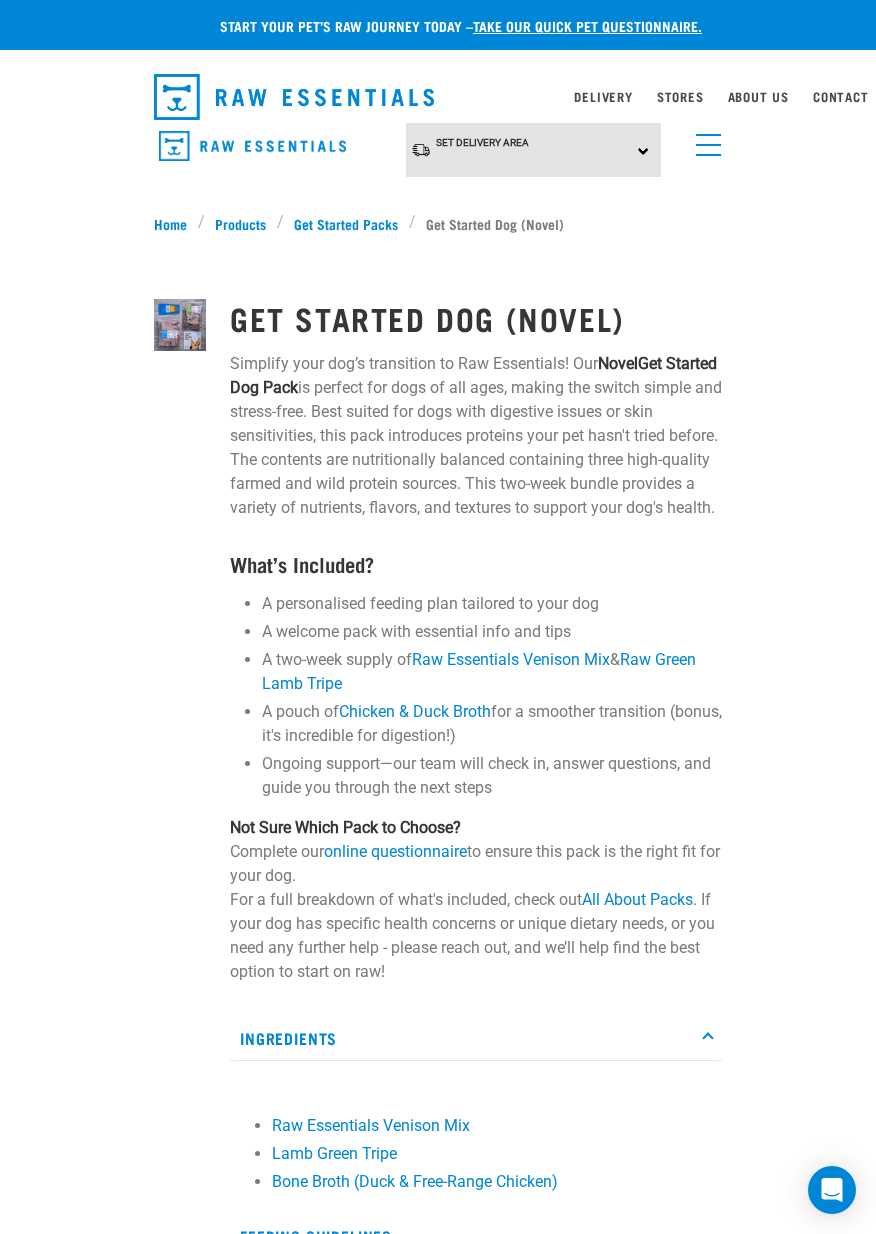 click at bounding box center (708, 155) 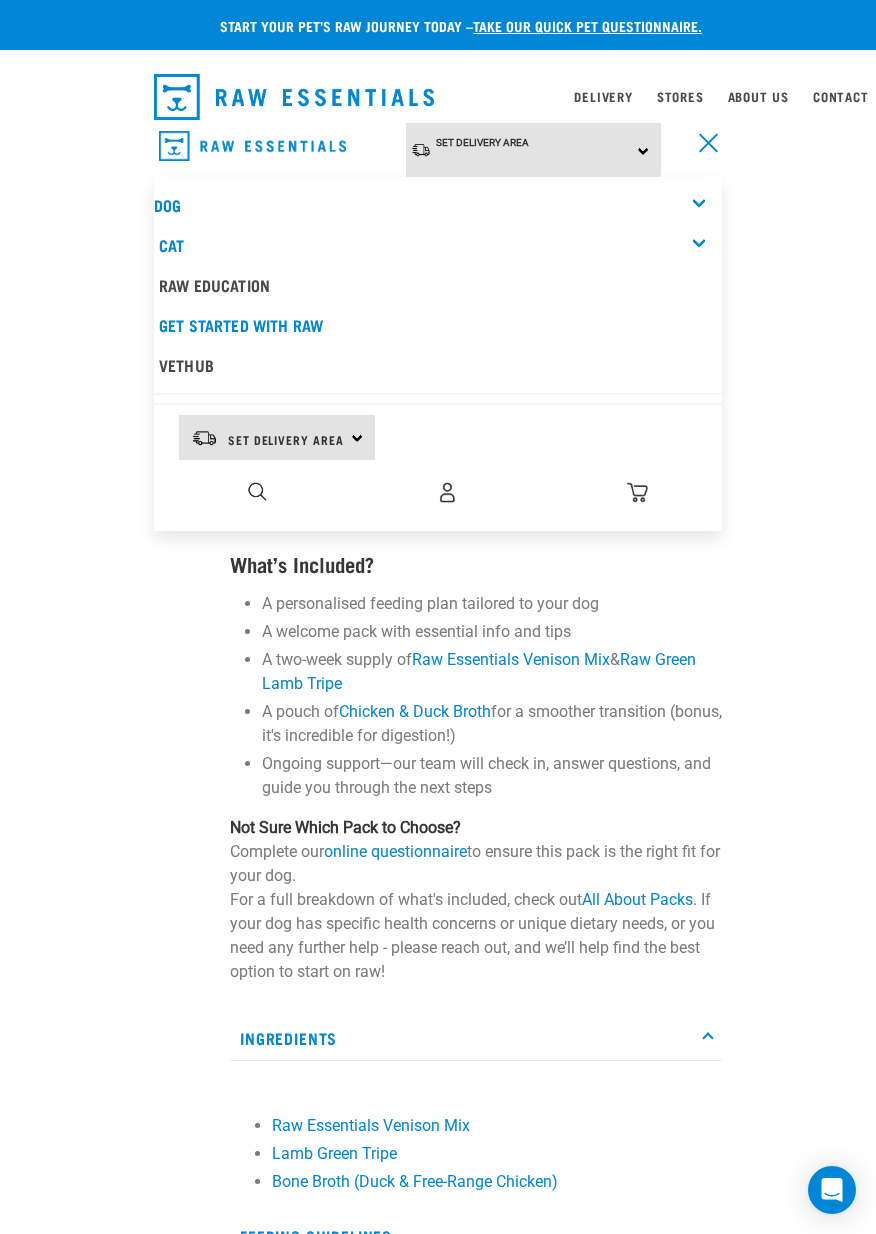 click on "Dog" at bounding box center [438, 205] 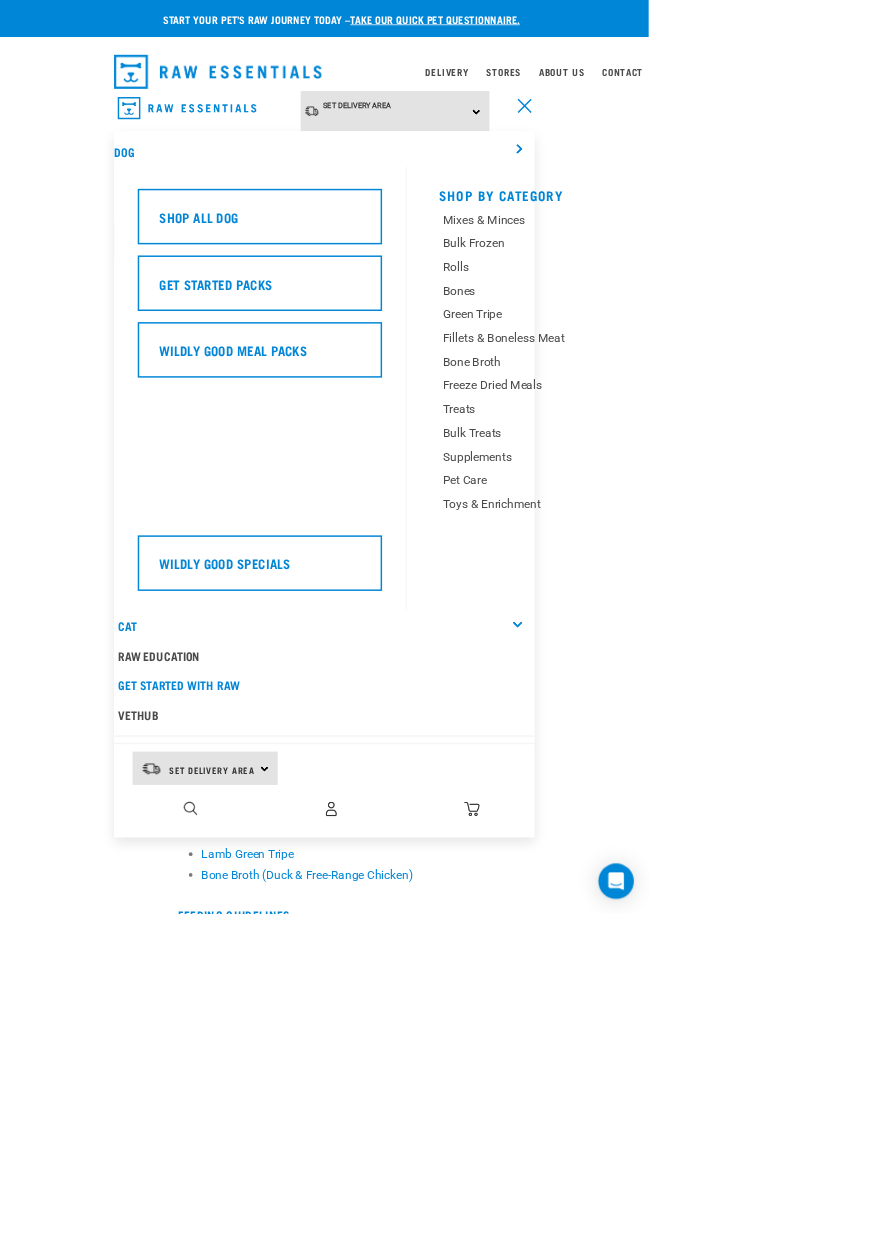 click at bounding box center (704, 140) 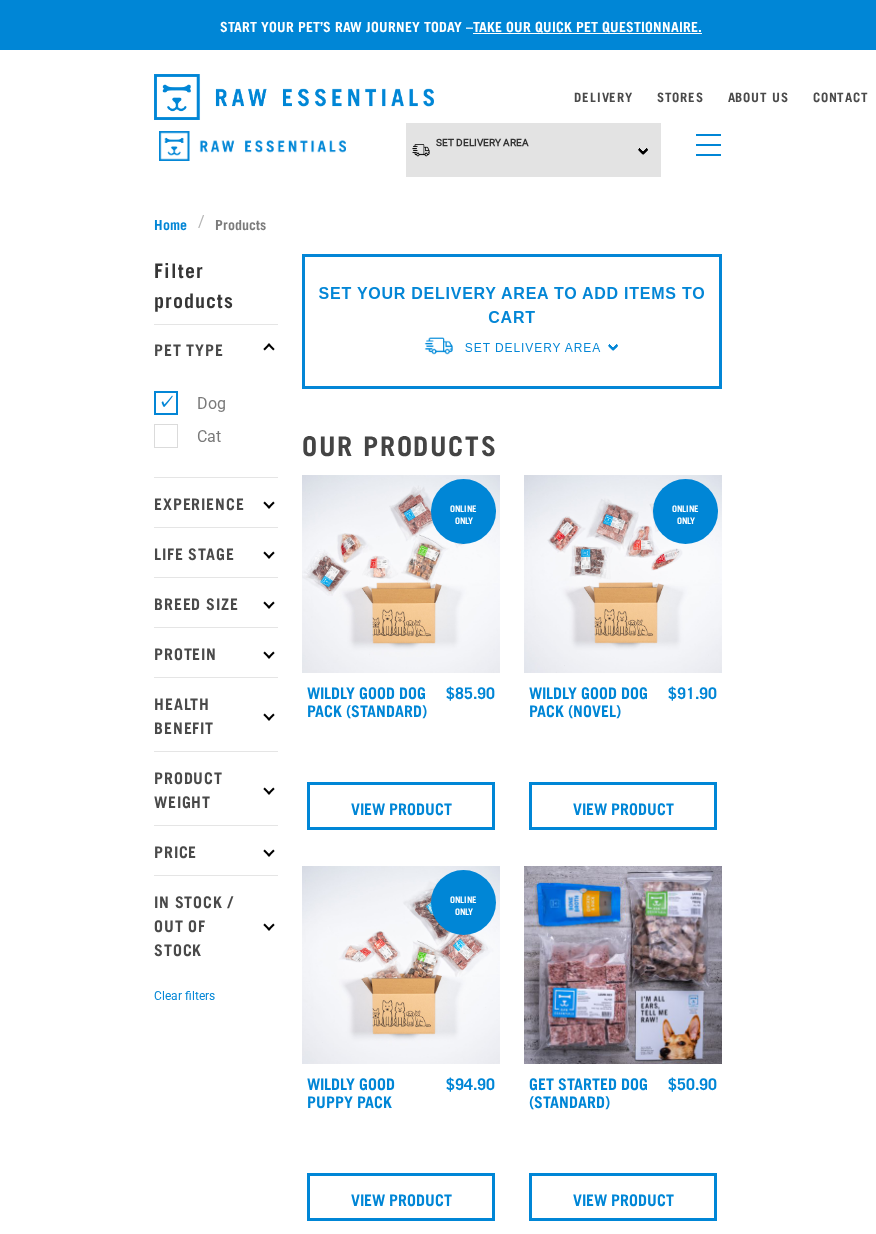 scroll, scrollTop: 440, scrollLeft: 0, axis: vertical 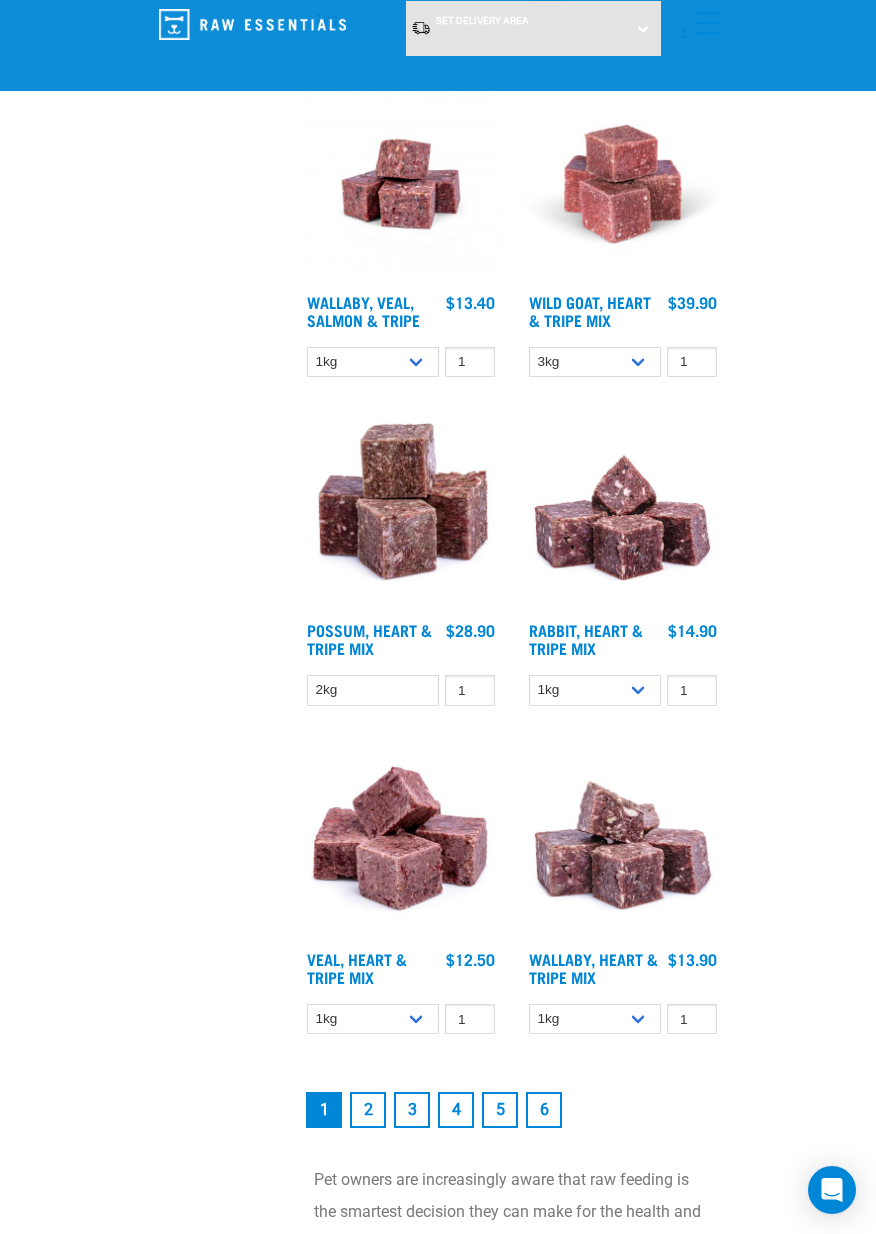 click on "2" at bounding box center (368, 1110) 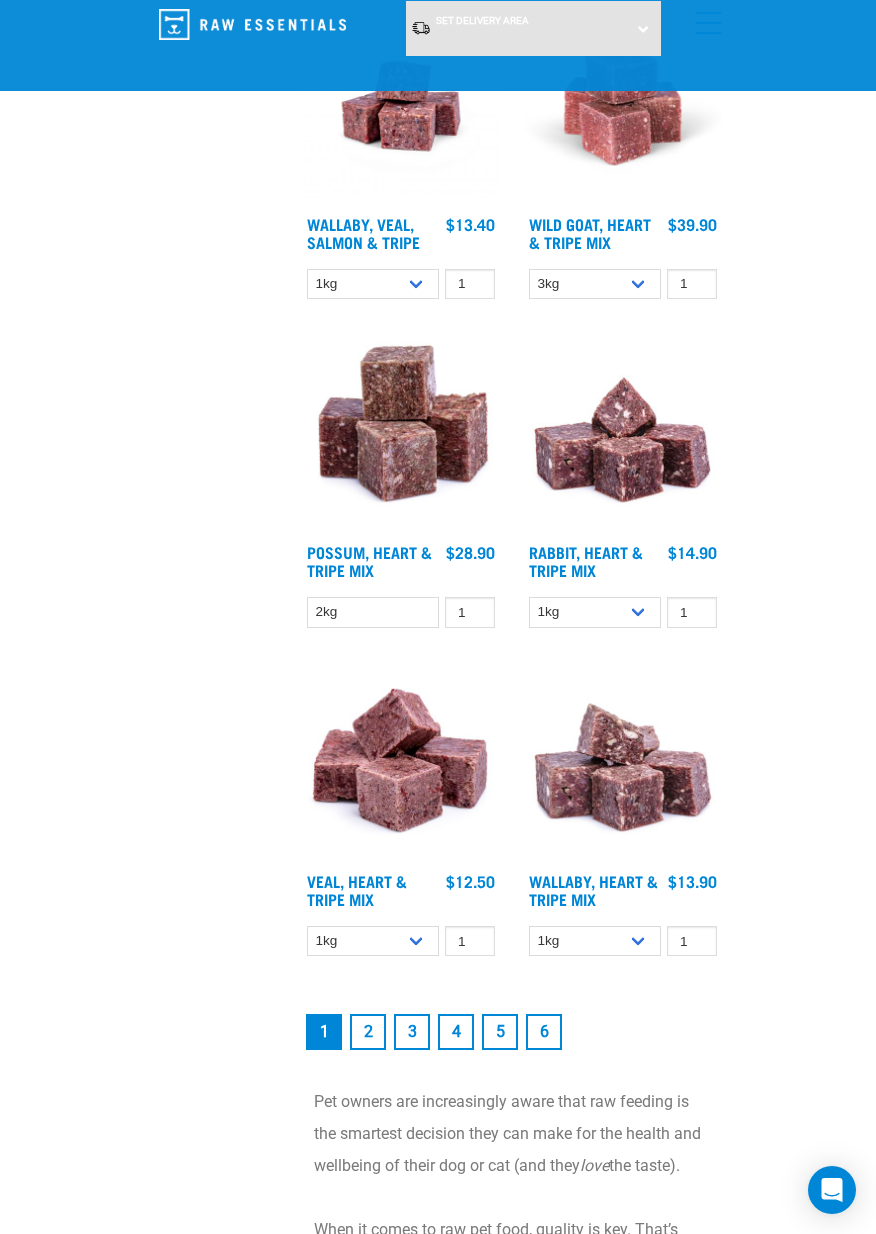 scroll, scrollTop: 4833, scrollLeft: 0, axis: vertical 